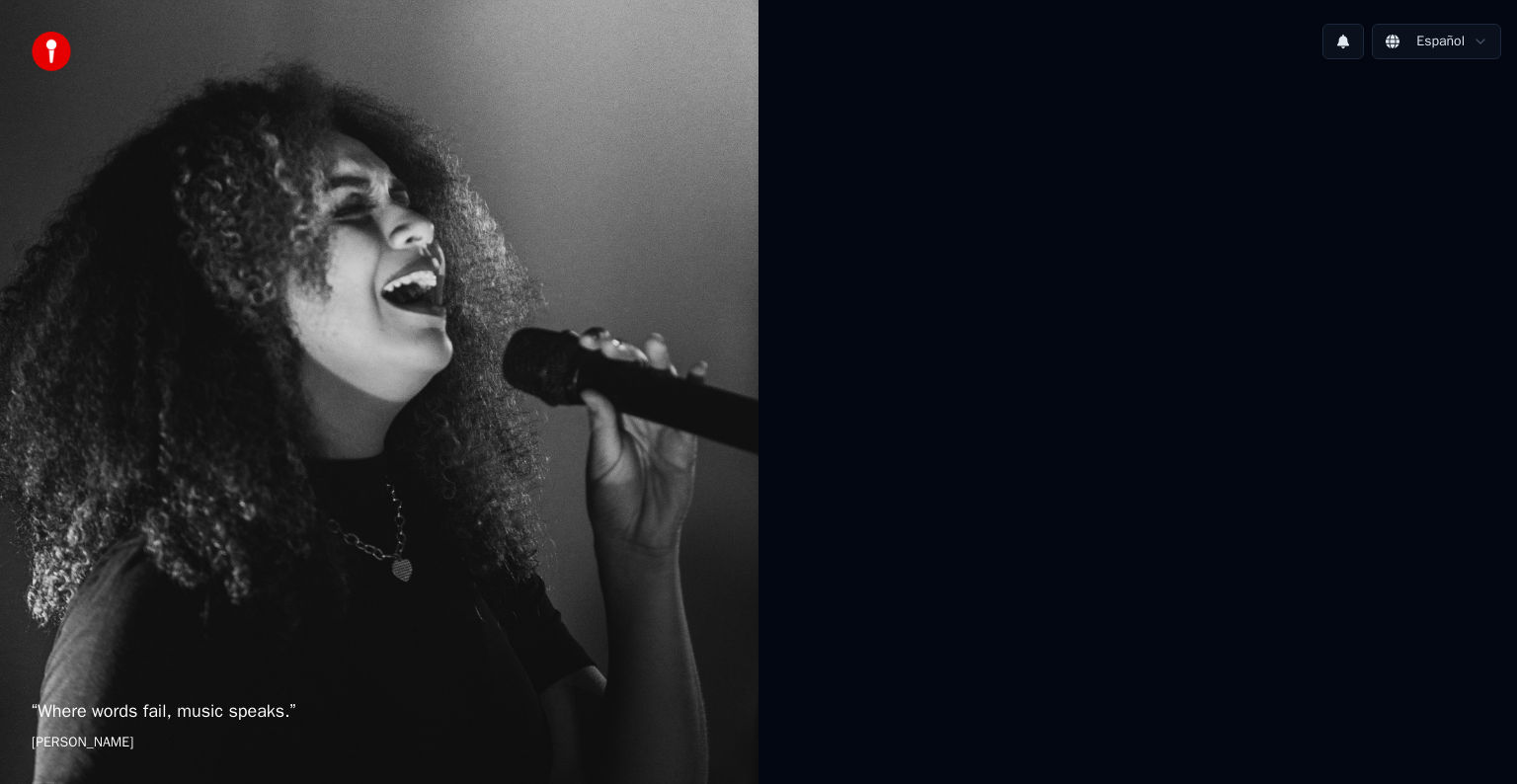 scroll, scrollTop: 0, scrollLeft: 0, axis: both 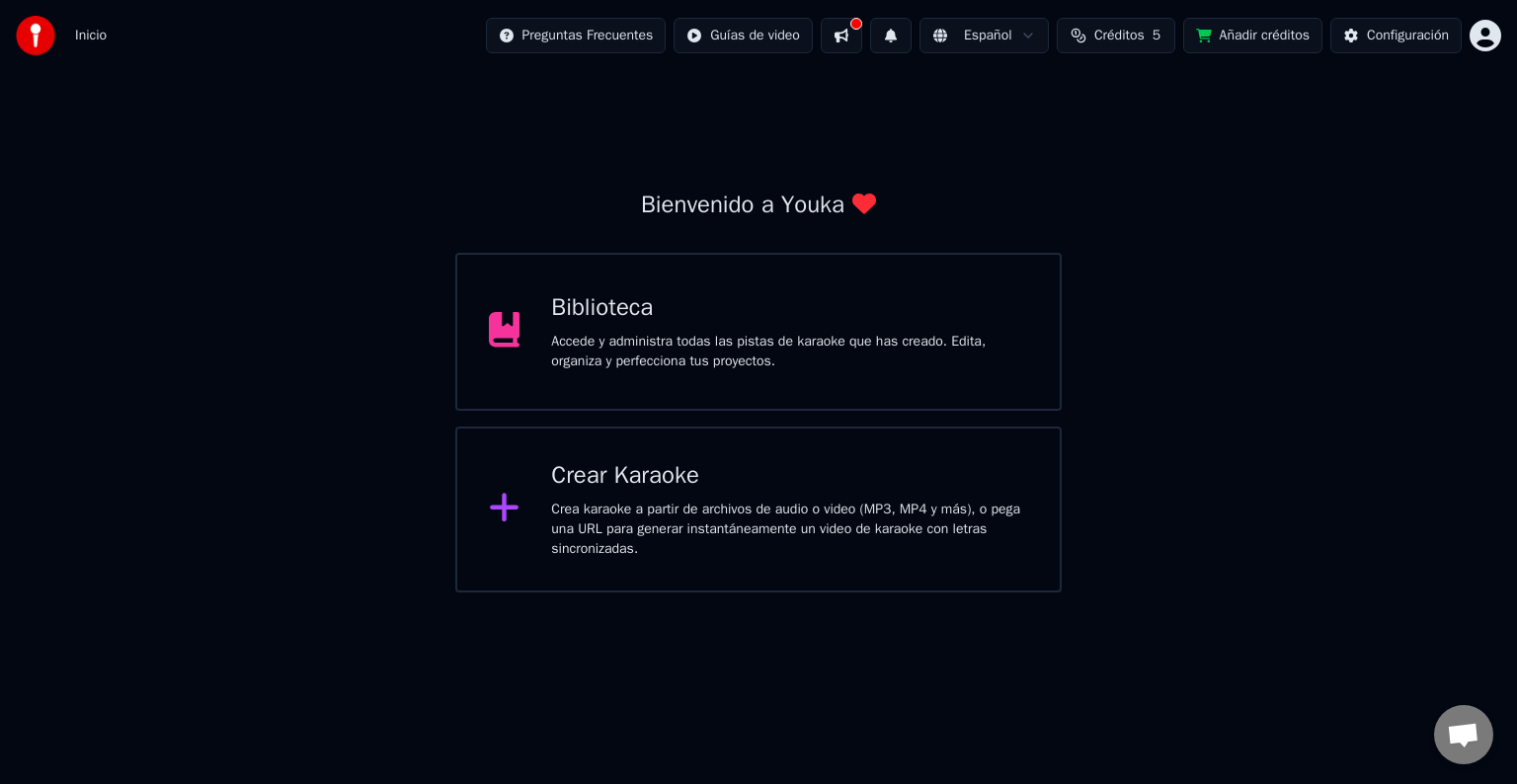 click on "Biblioteca Accede y administra todas las pistas de karaoke que has creado. Edita, organiza y perfecciona tus proyectos." at bounding box center [758, 332] 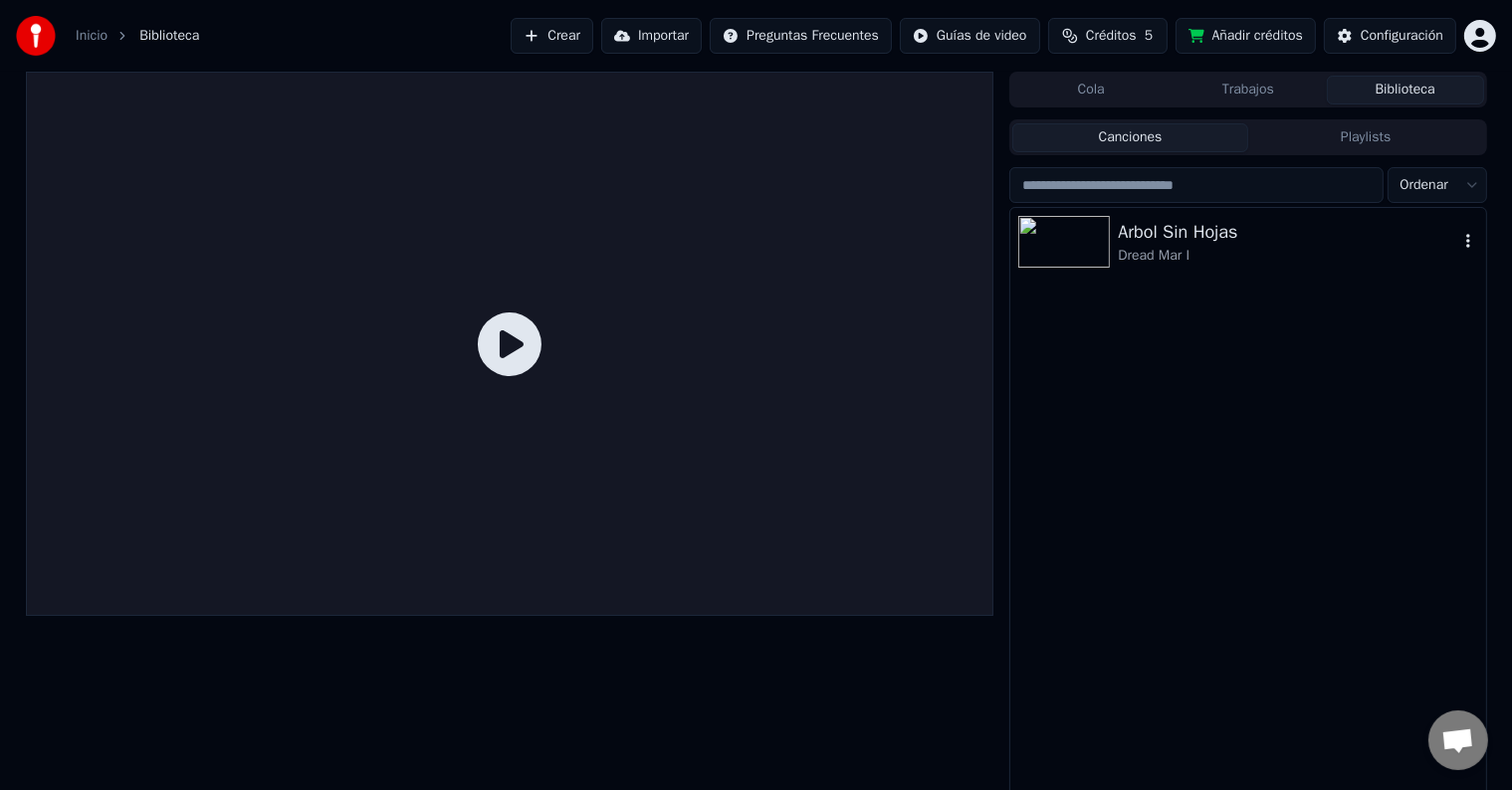 click on "Dread Mar I" at bounding box center (1287, 256) 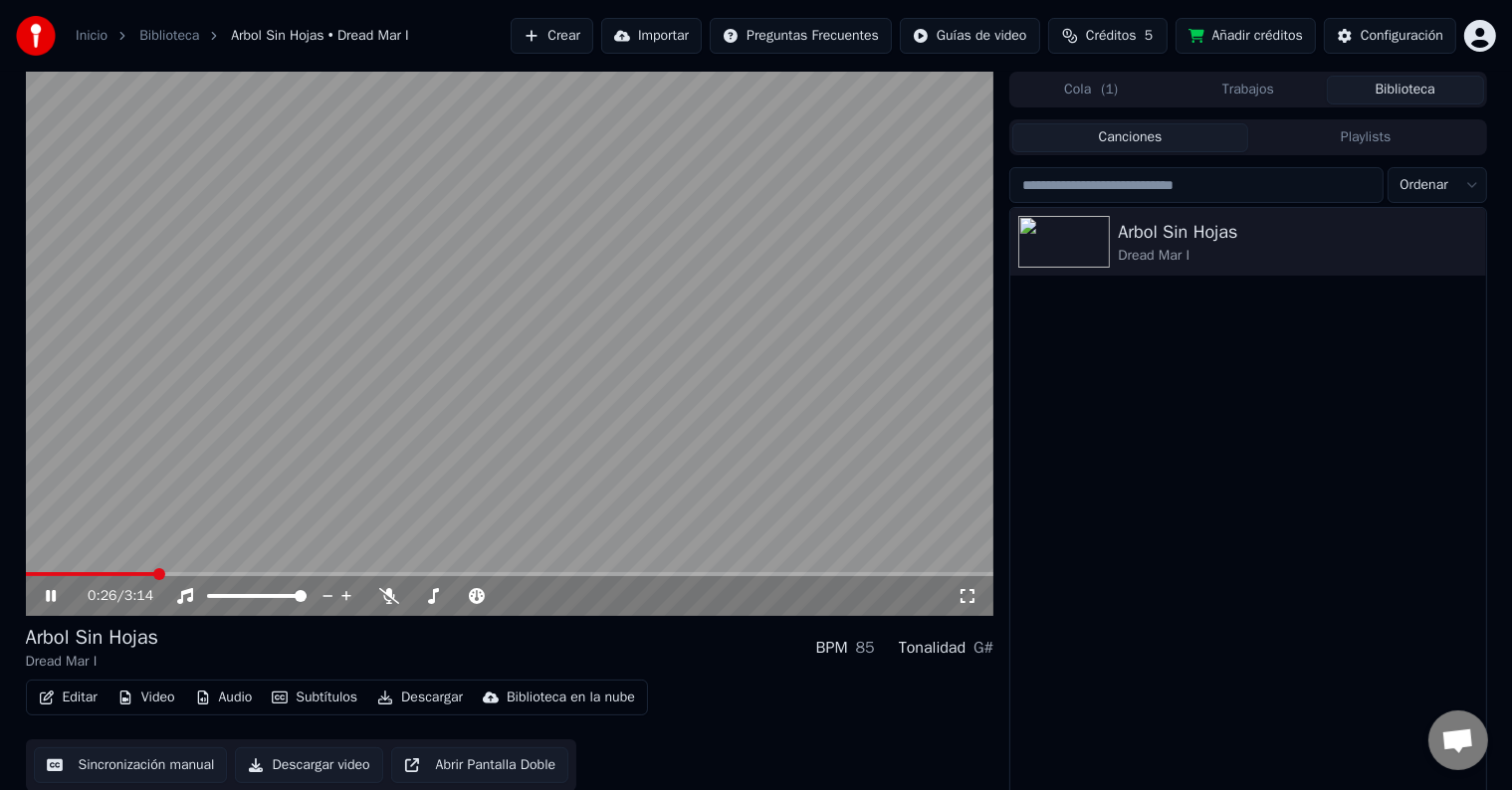 click at bounding box center (510, 343) 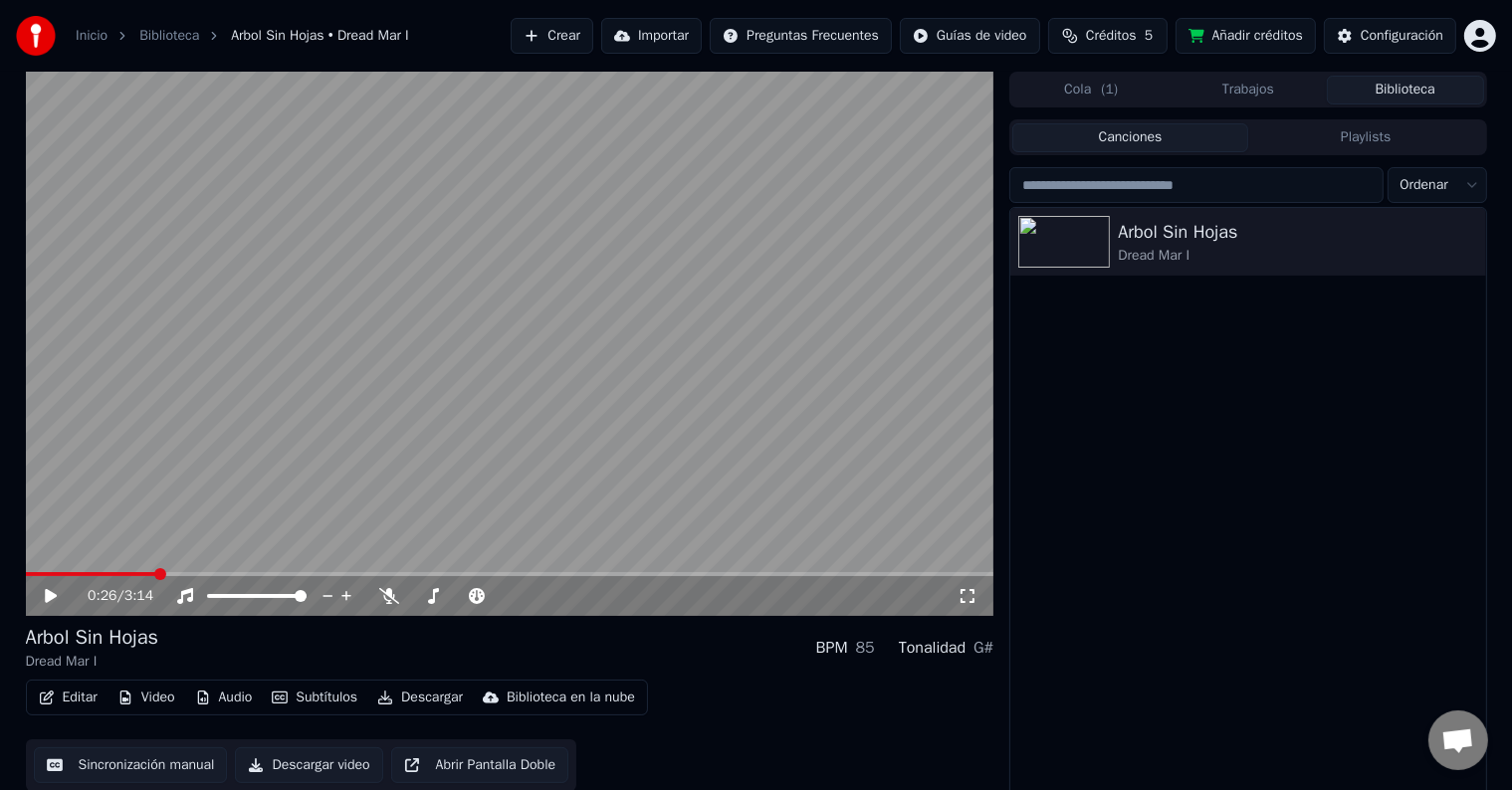 click on "Arbol Sin Hojas Dread Mar I" at bounding box center (1247, 503) 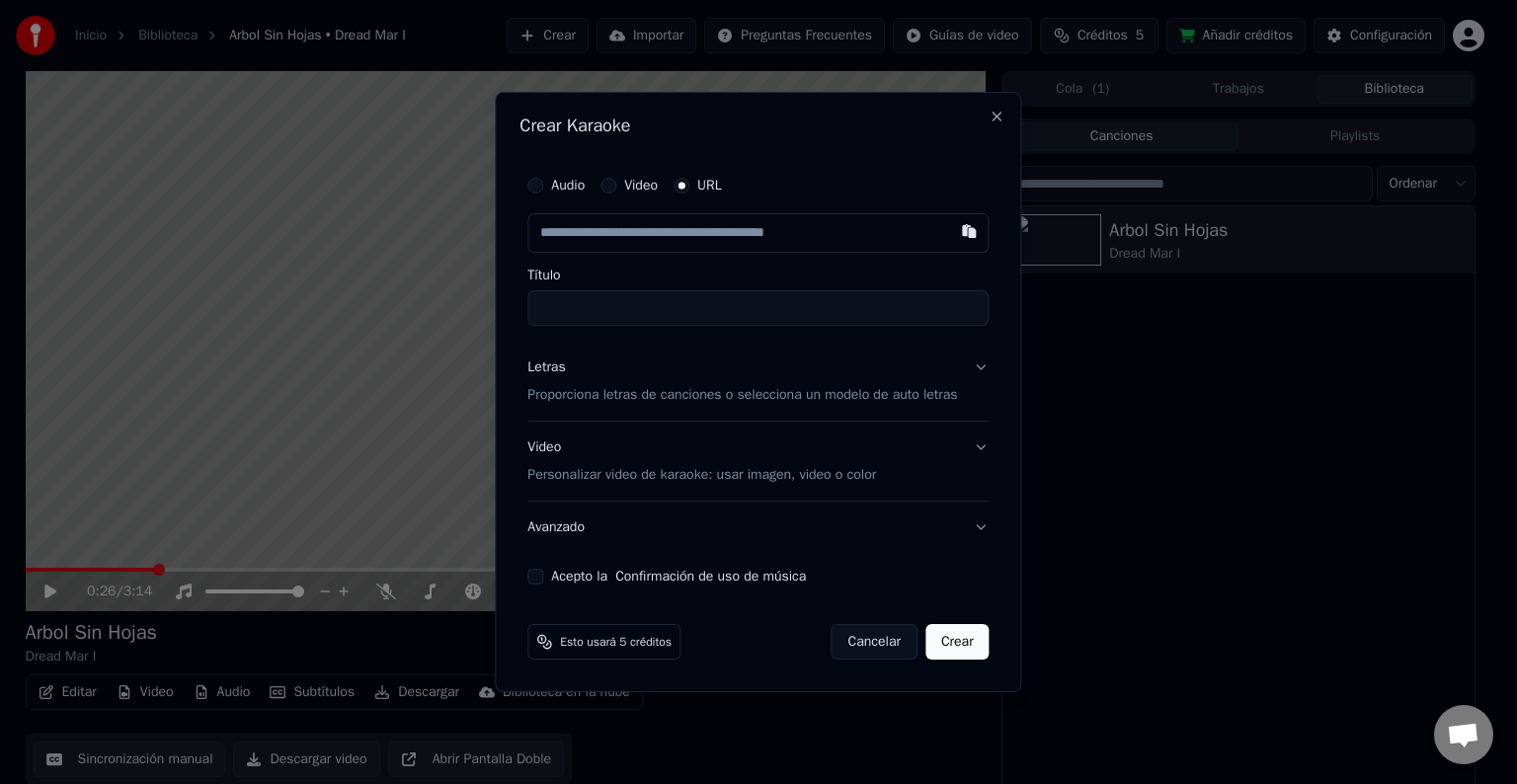 type on "**********" 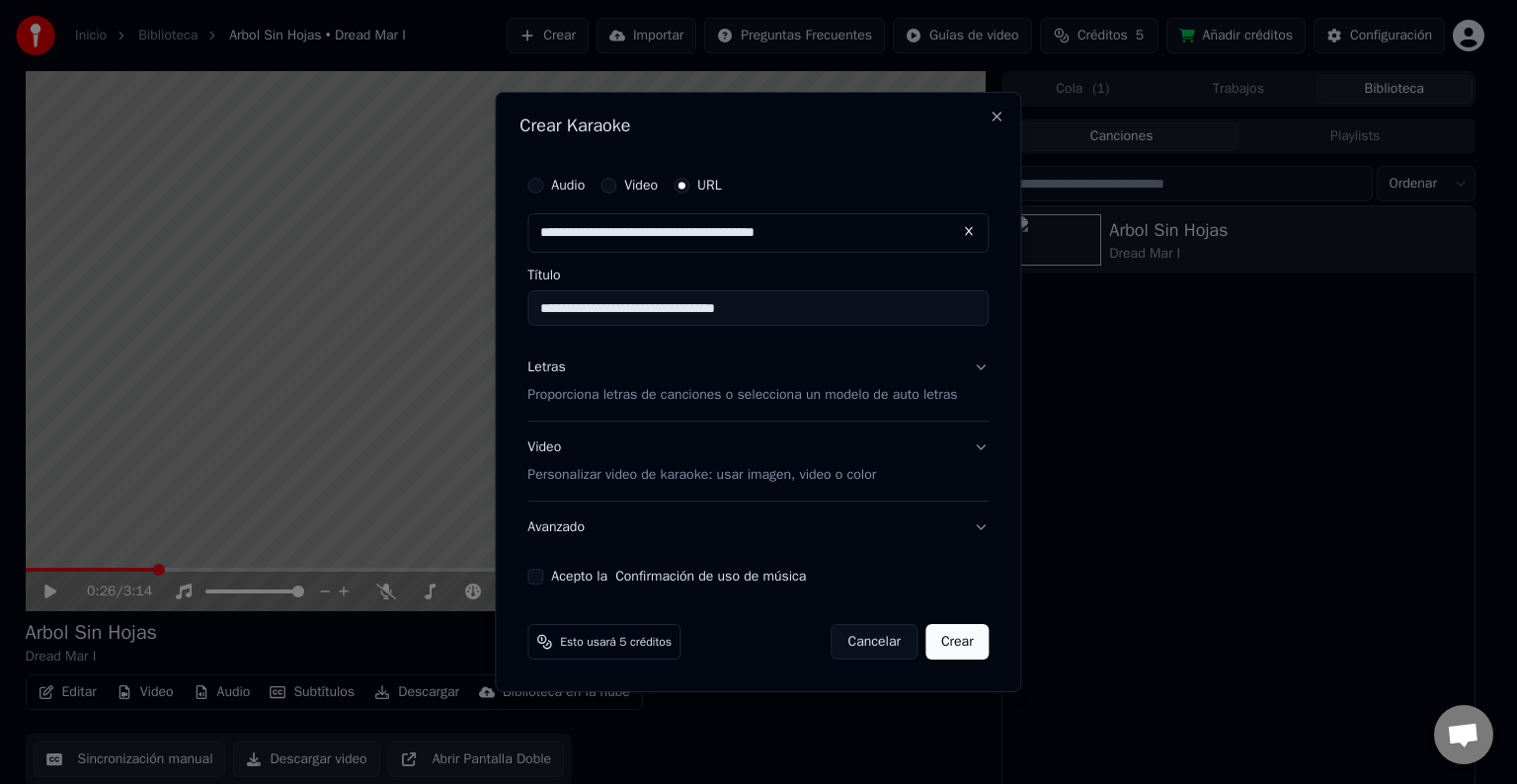 type on "**********" 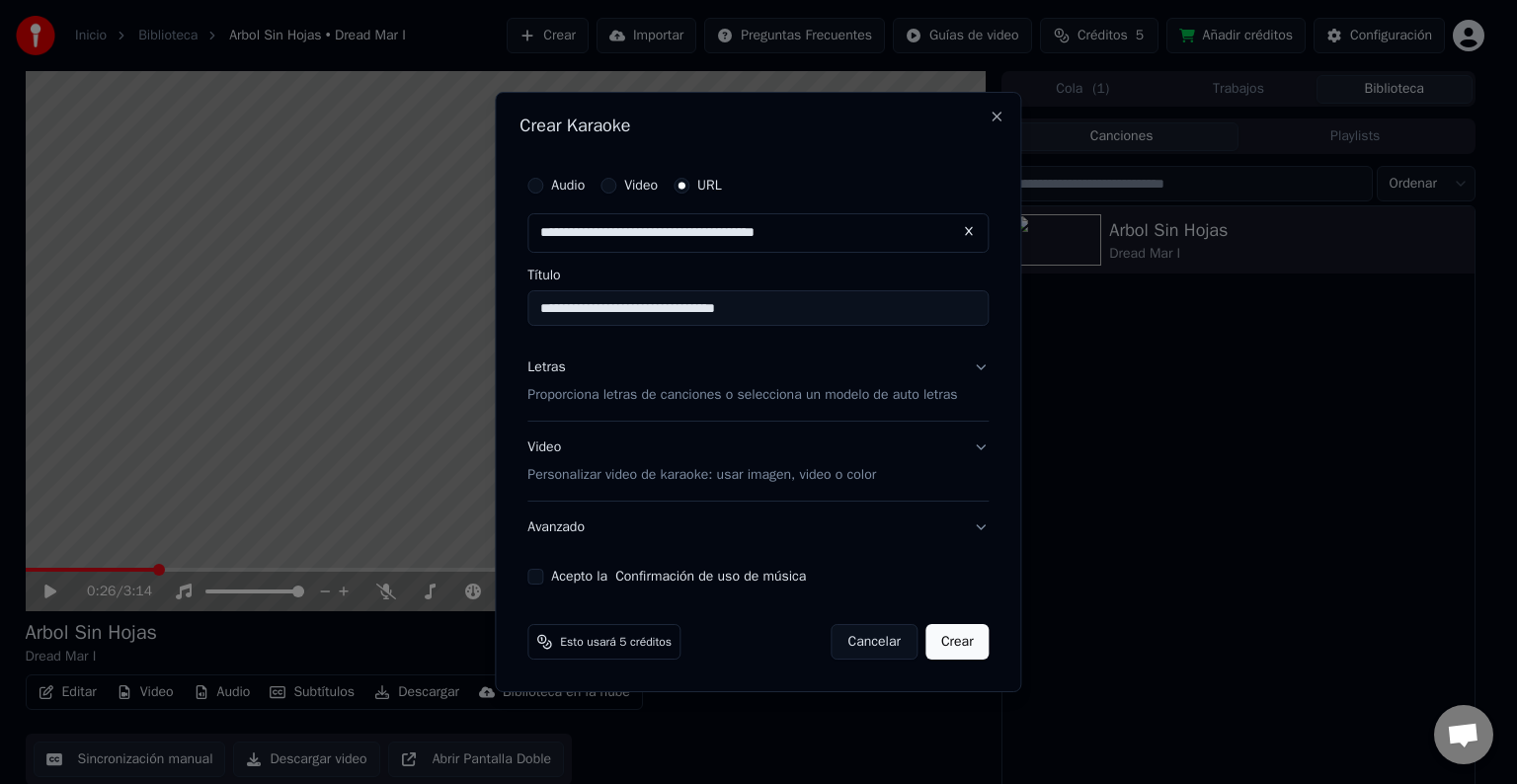 type on "**********" 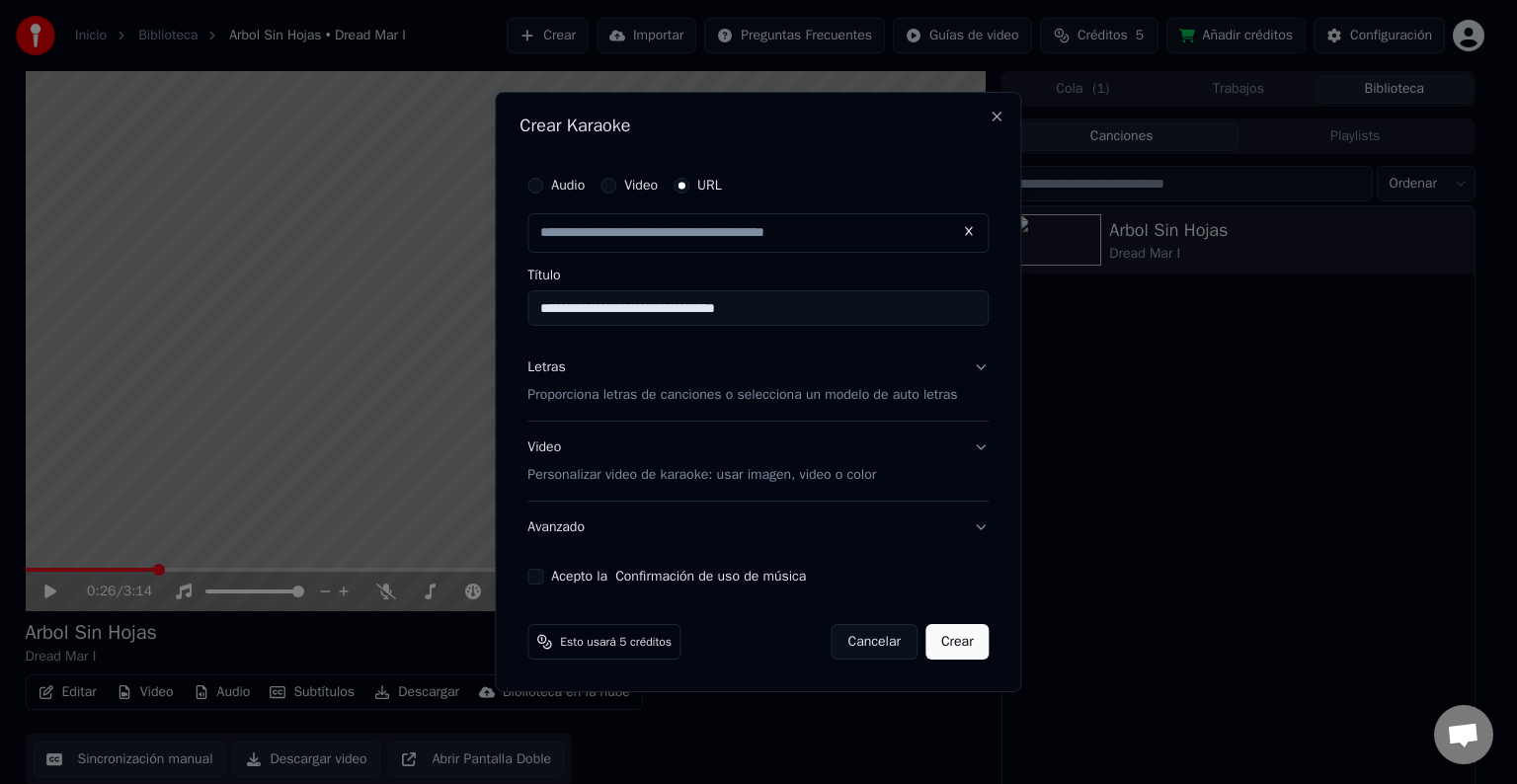 click on "Letras Proporciona letras de canciones o selecciona un modelo de auto letras" at bounding box center [758, 381] 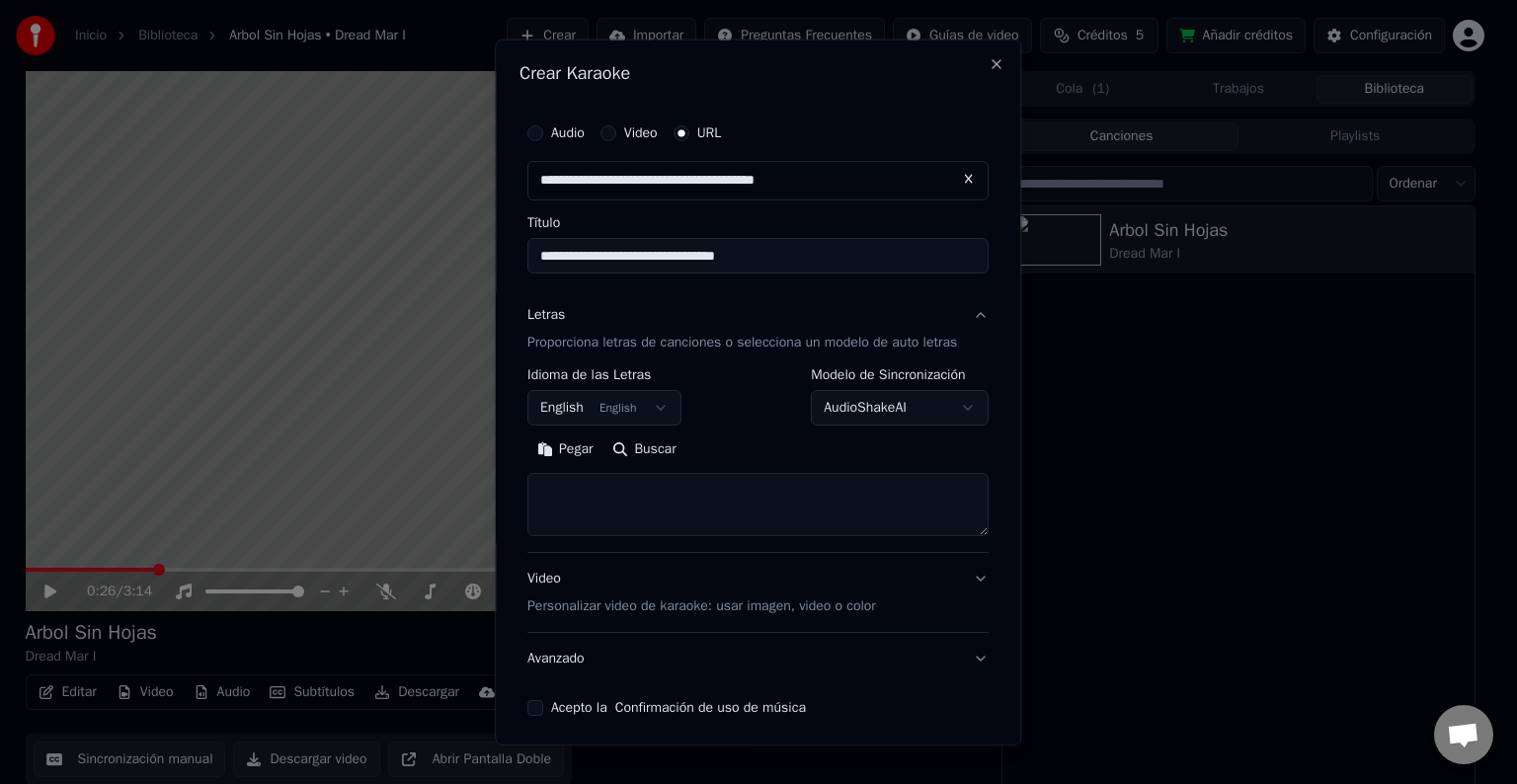 click at bounding box center (758, 505) 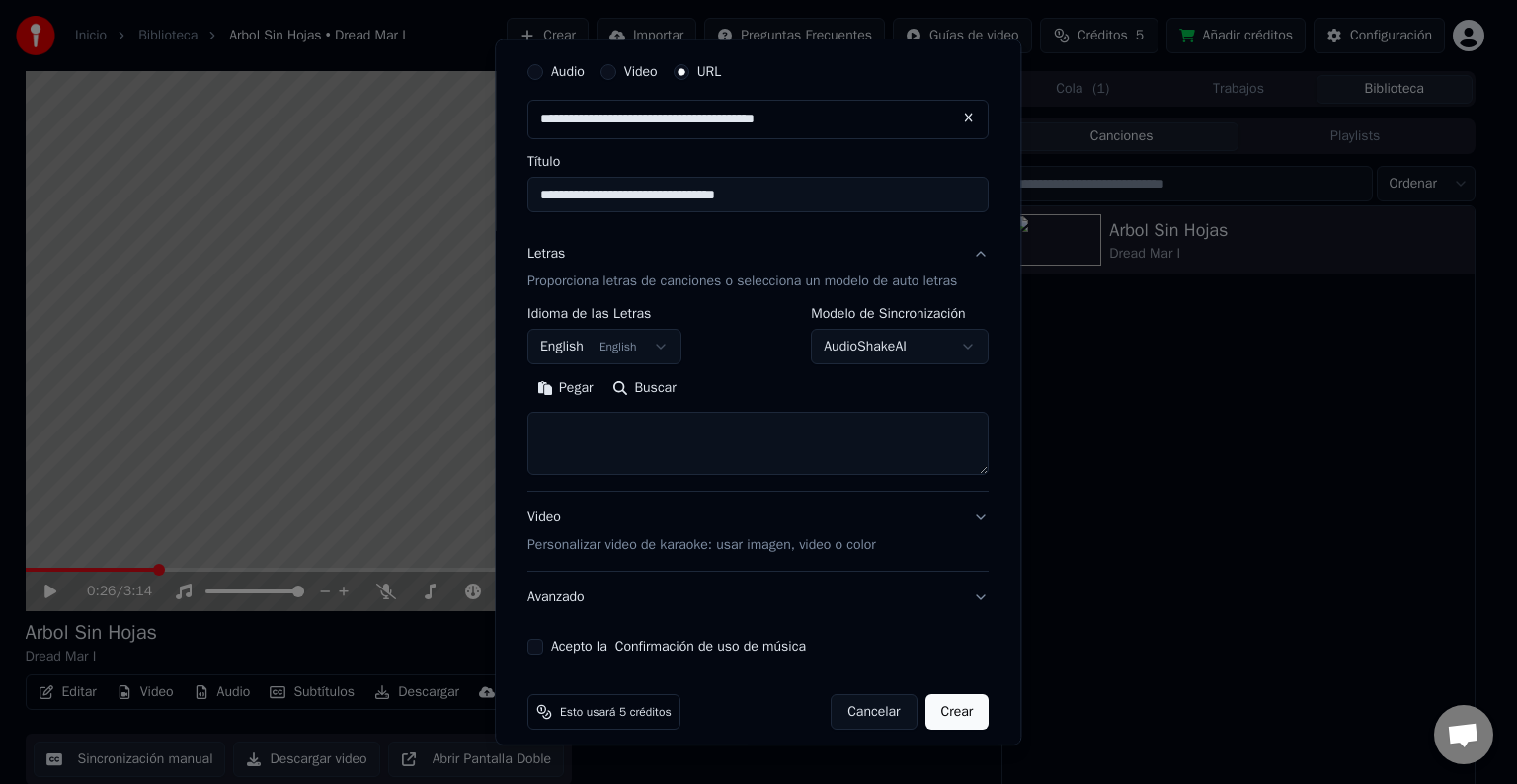 scroll, scrollTop: 77, scrollLeft: 0, axis: vertical 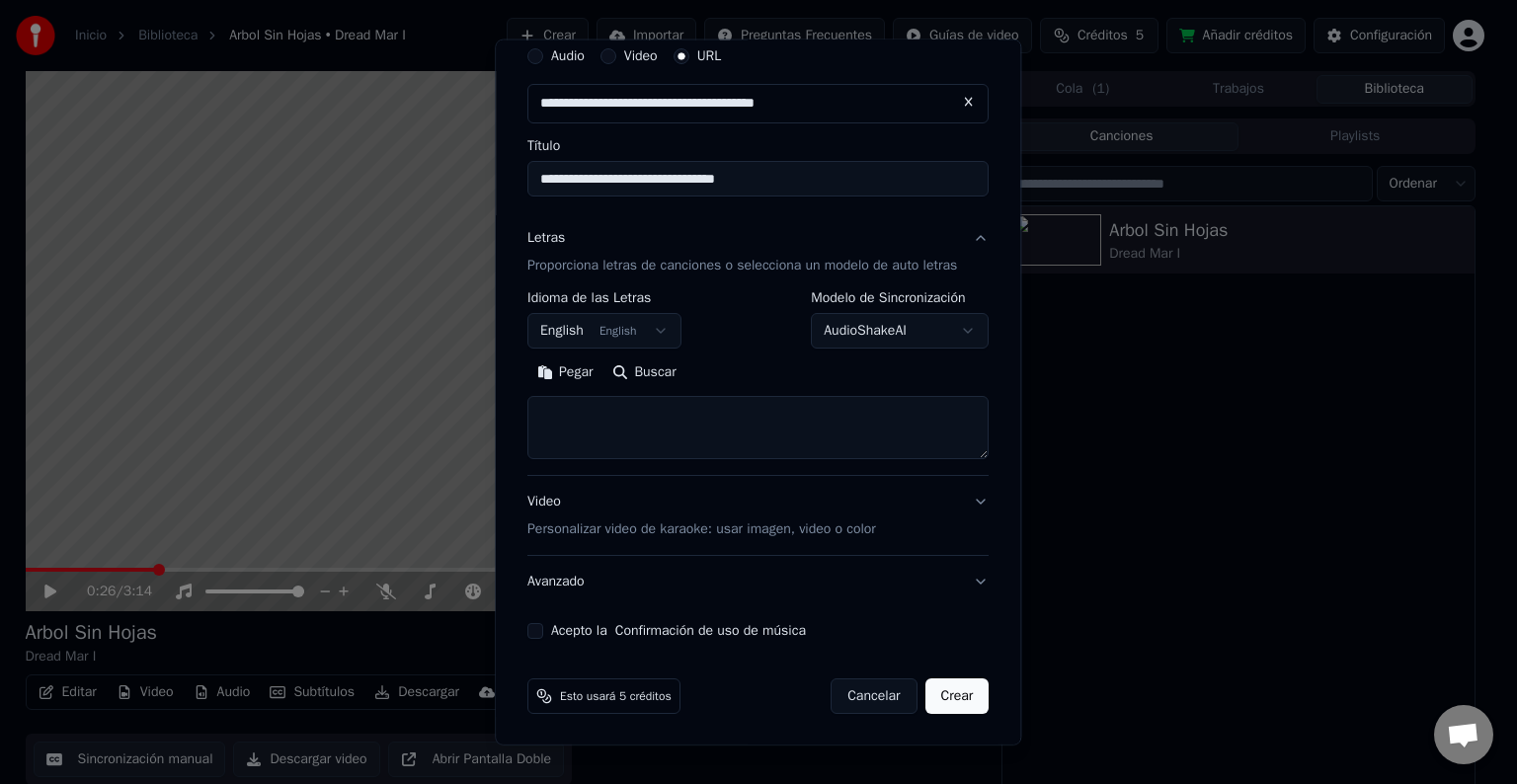 click on "Buscar" at bounding box center (645, 372) 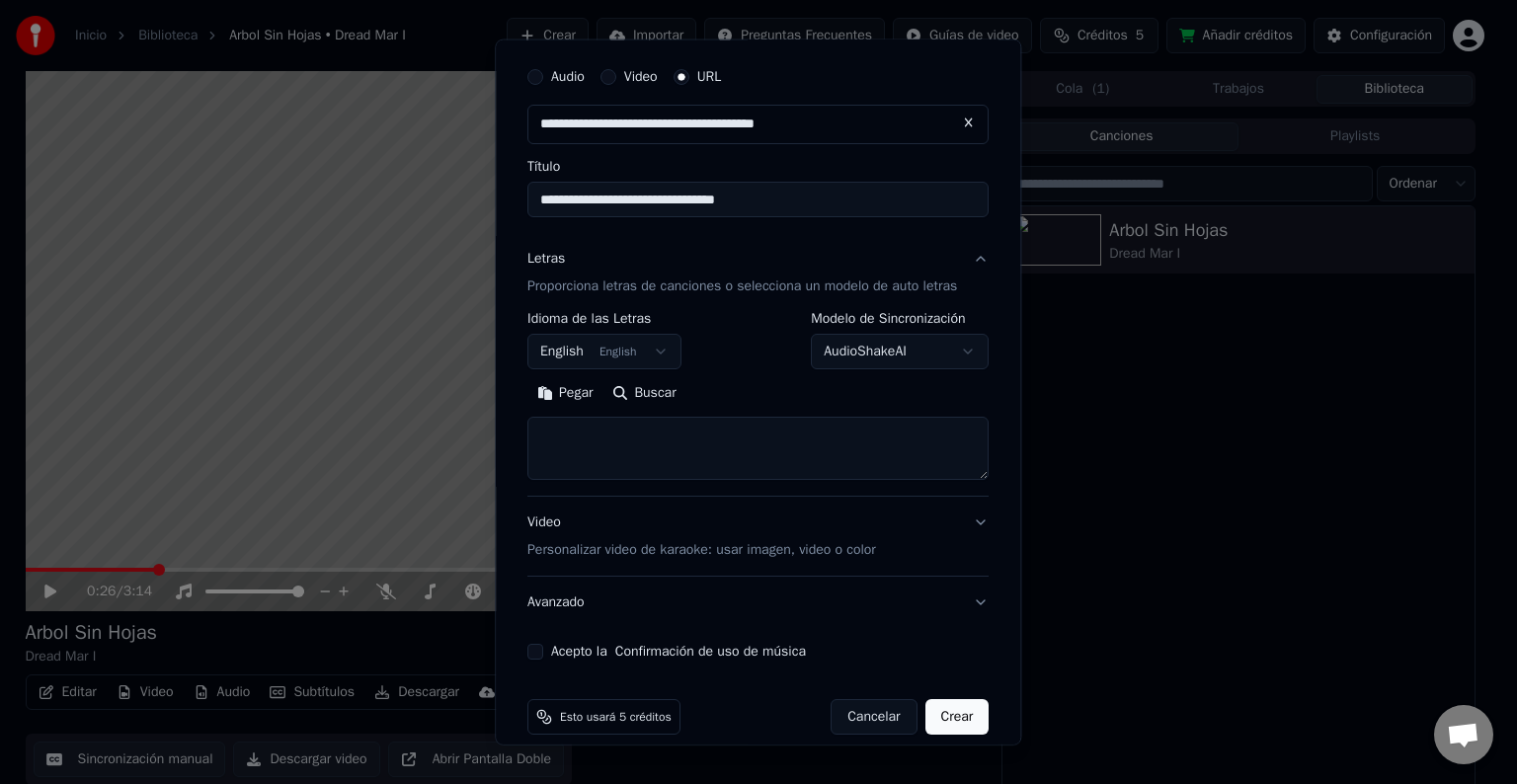scroll, scrollTop: 77, scrollLeft: 0, axis: vertical 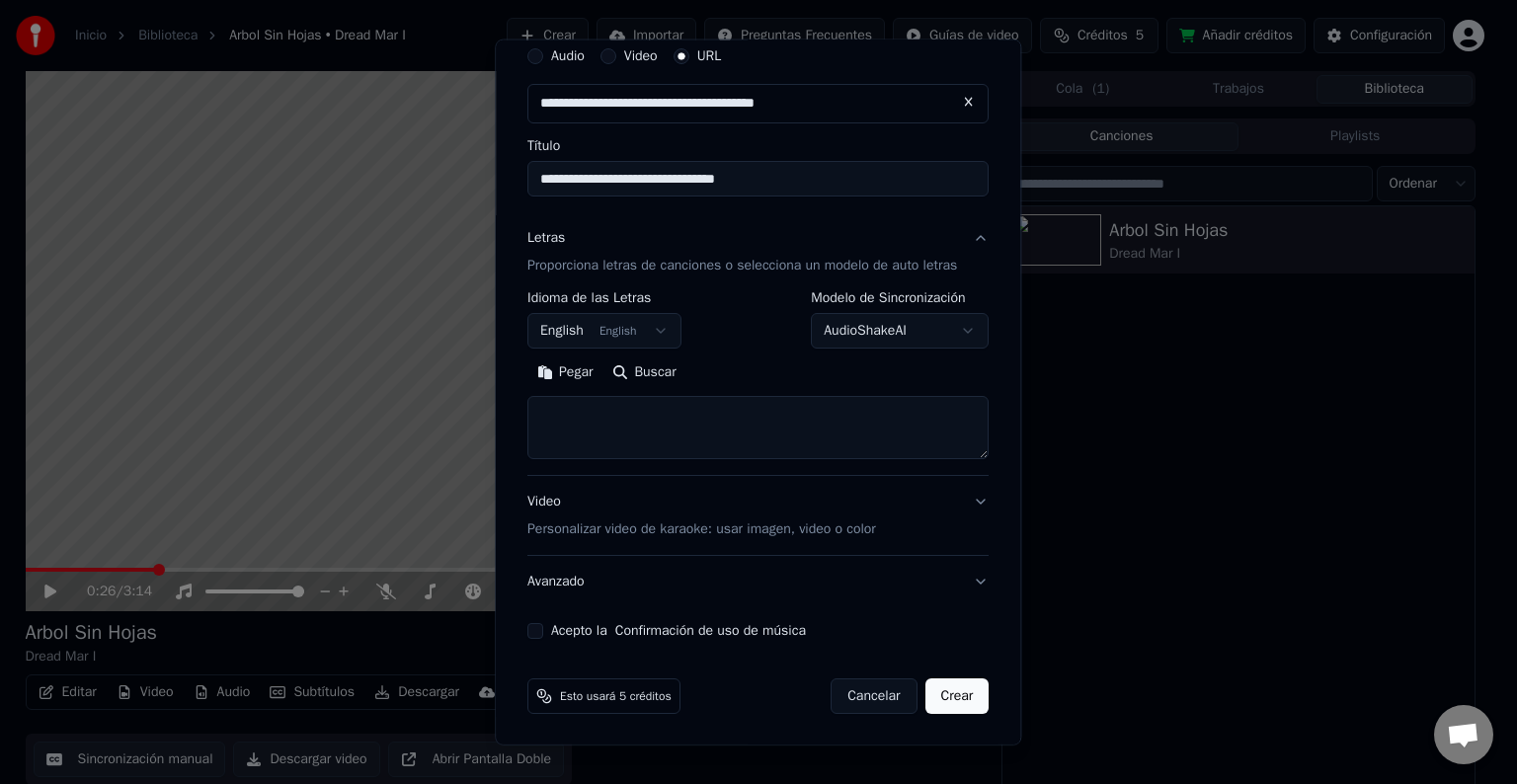 click at bounding box center [758, 428] 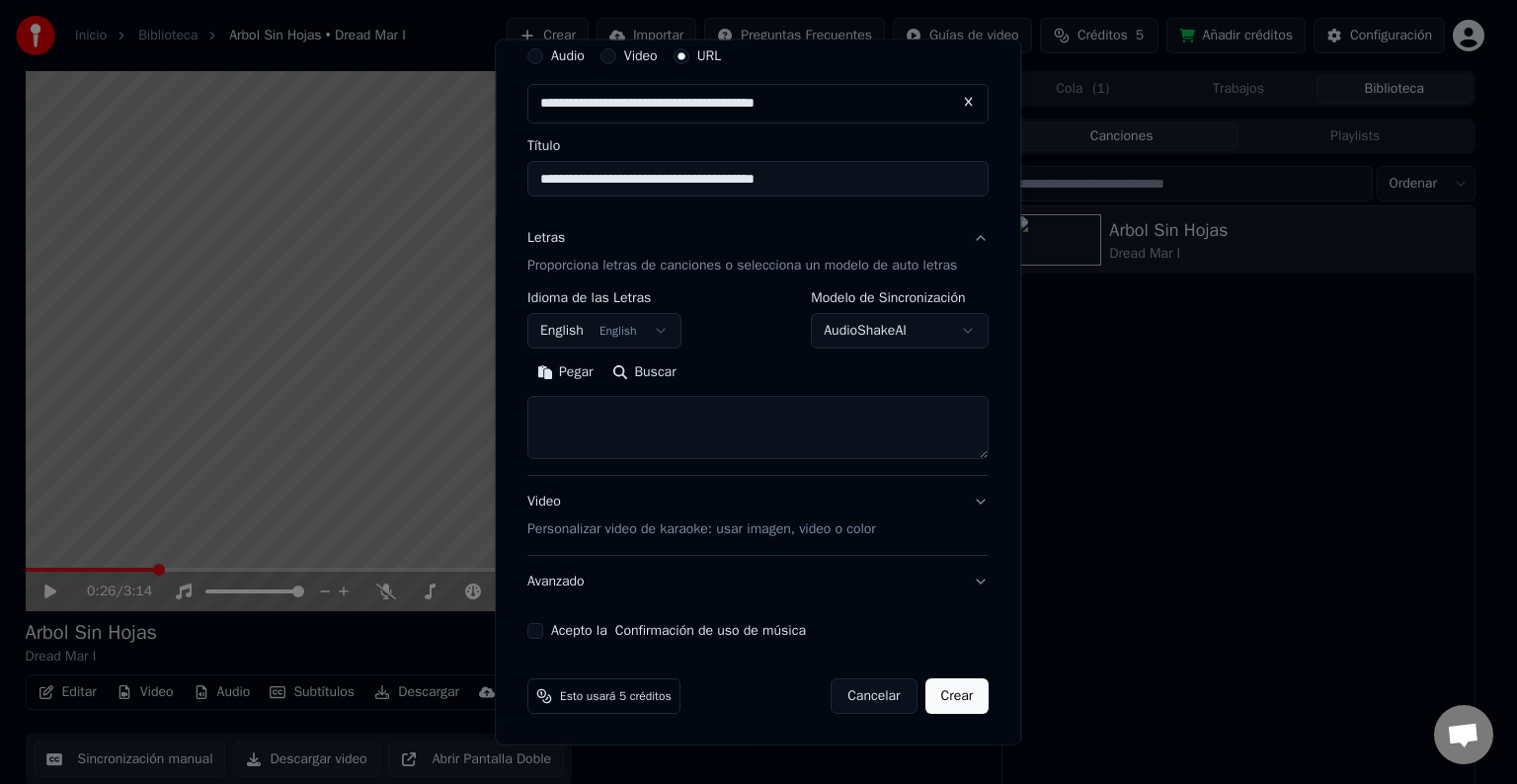 type on "**********" 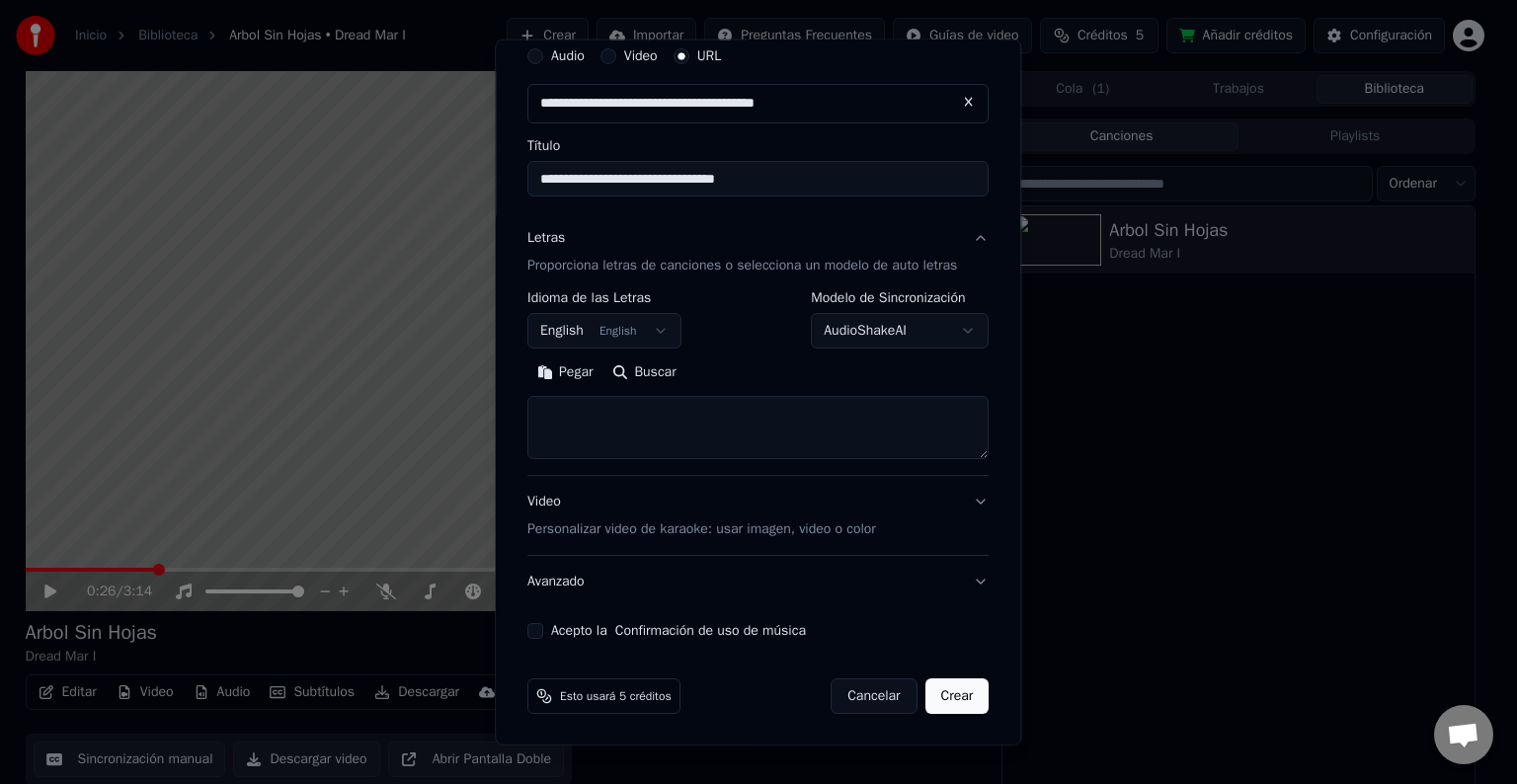 click on "**********" at bounding box center [758, 104] 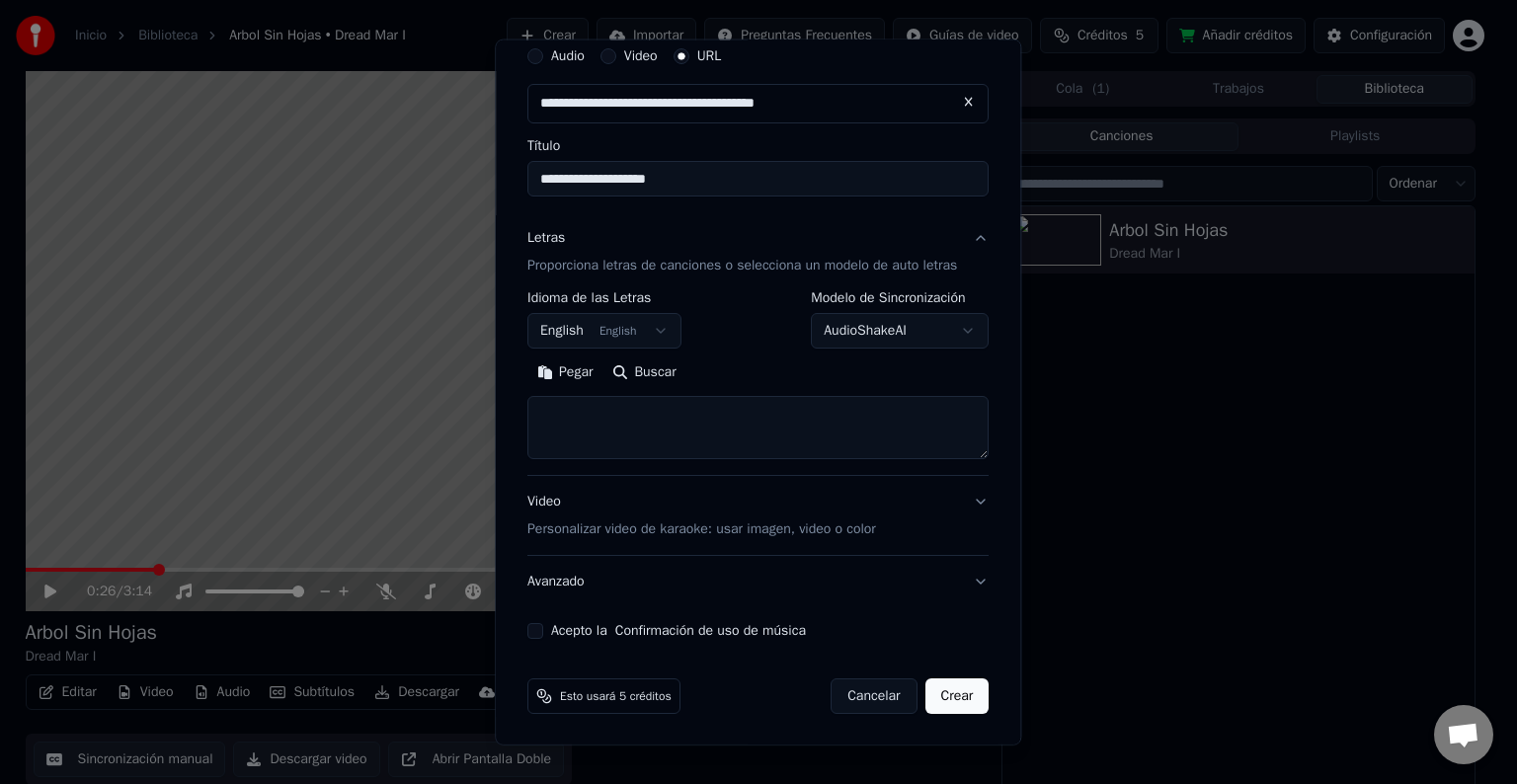 click on "**********" at bounding box center (758, 375) 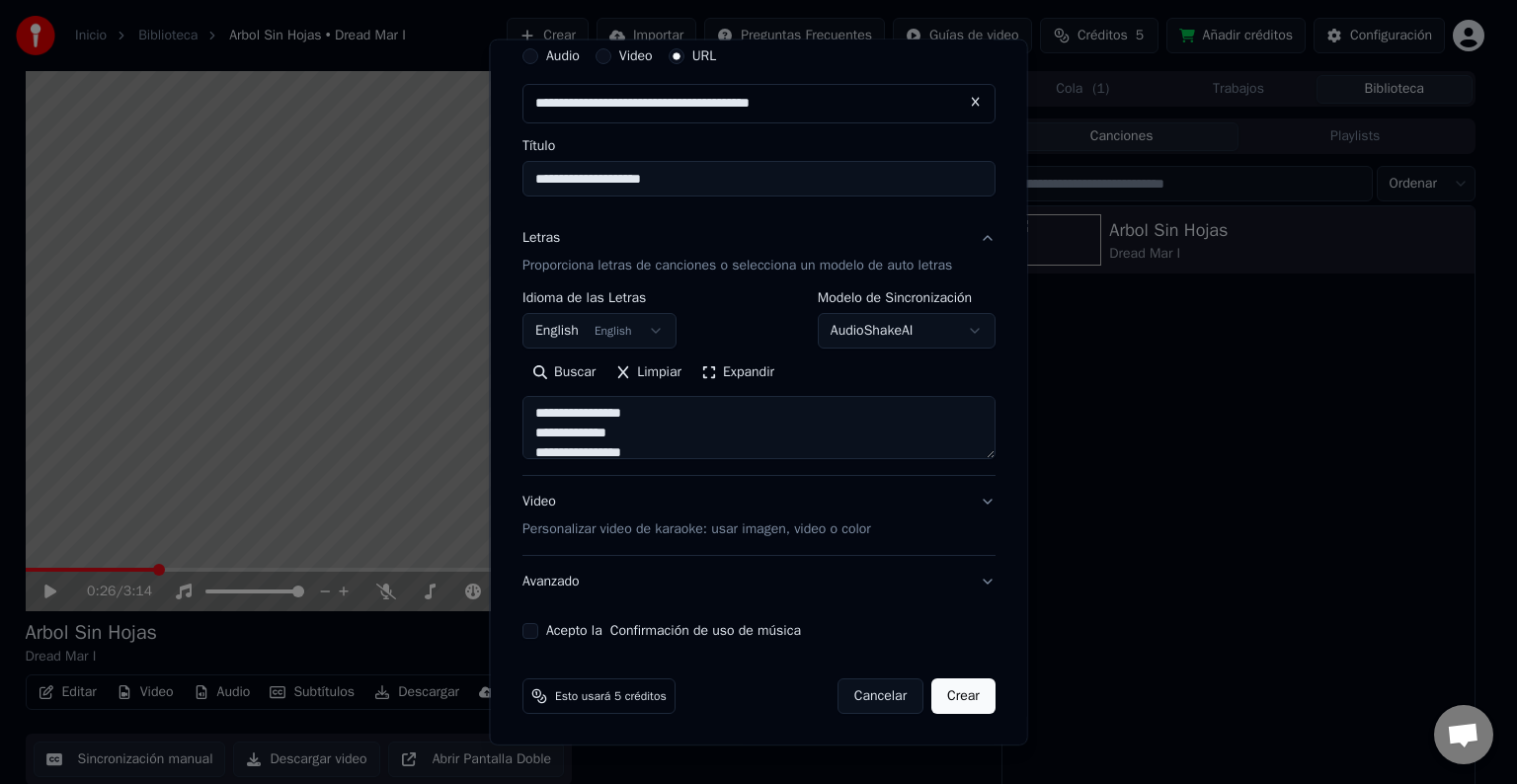 scroll, scrollTop: 0, scrollLeft: 0, axis: both 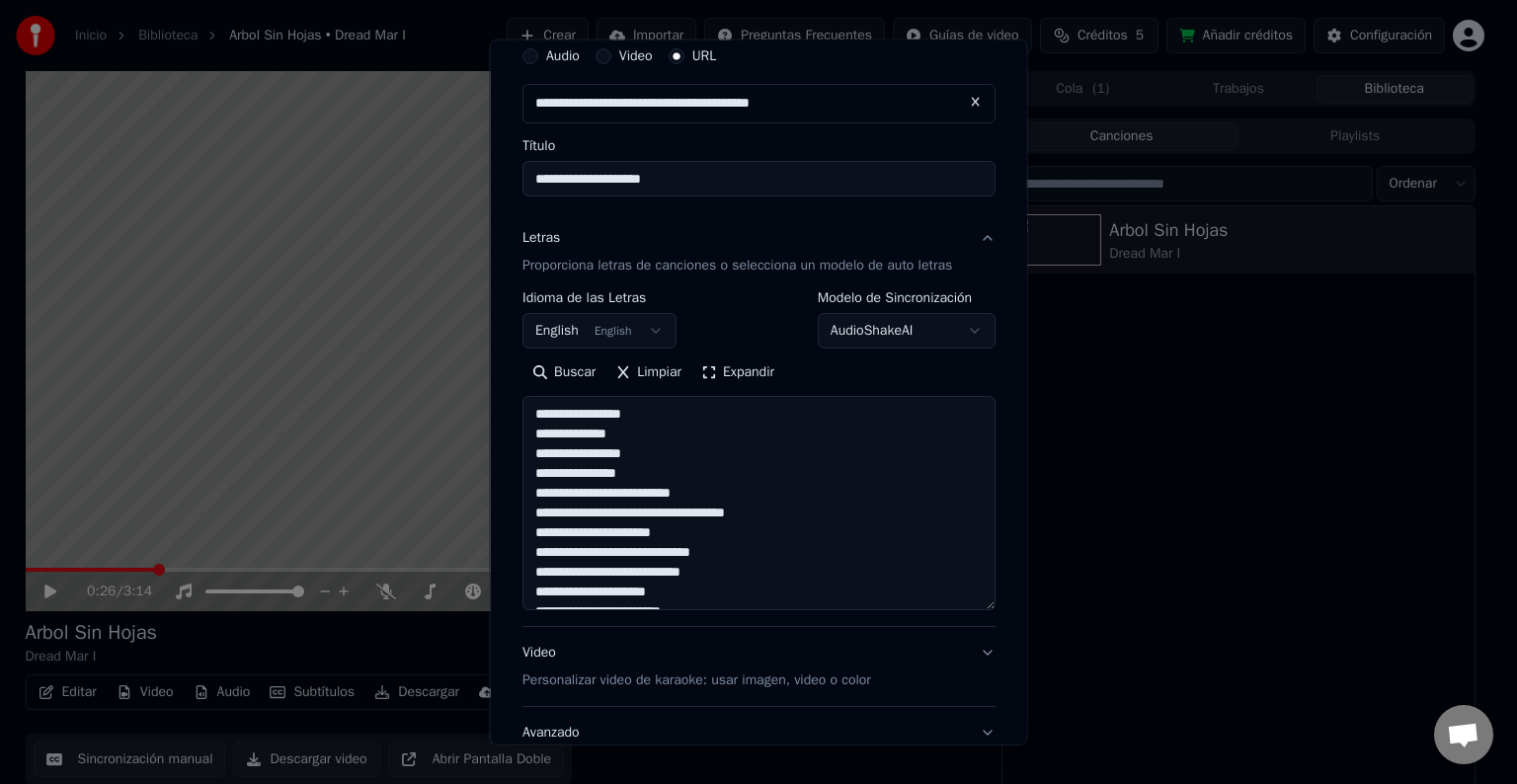 drag, startPoint x: 978, startPoint y: 453, endPoint x: 980, endPoint y: 624, distance: 171.0117 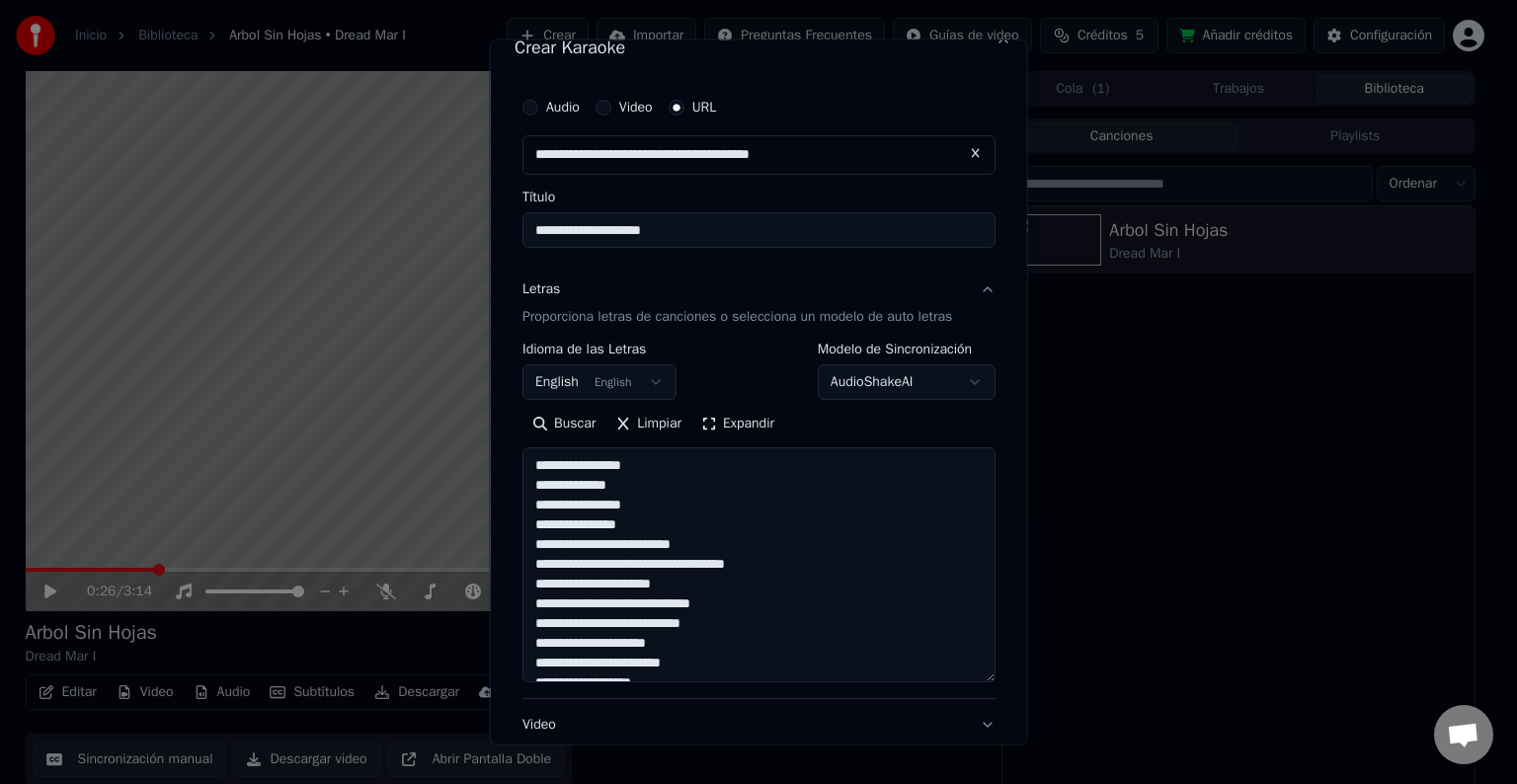 scroll, scrollTop: 0, scrollLeft: 0, axis: both 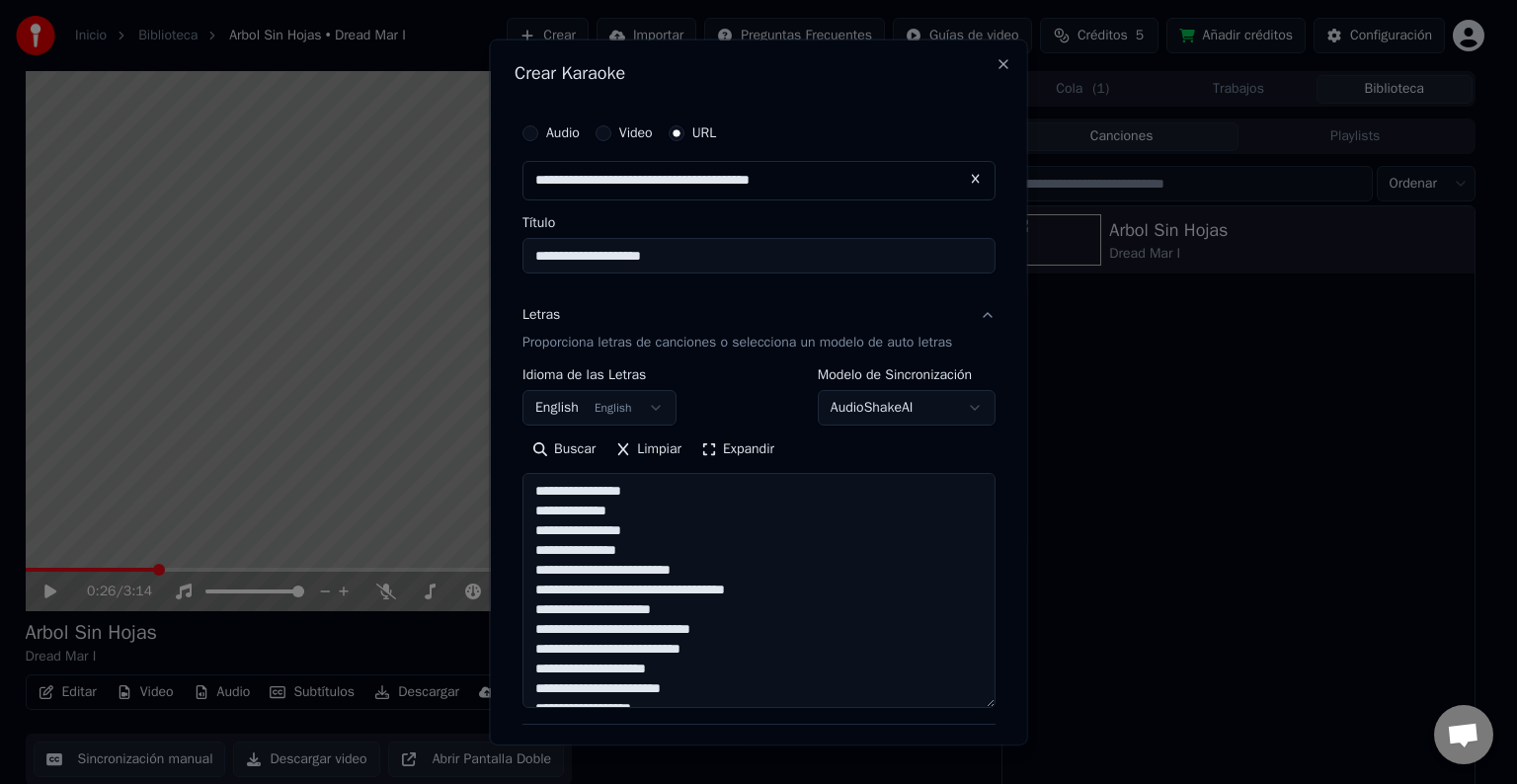 click on "**********" at bounding box center [758, 590] 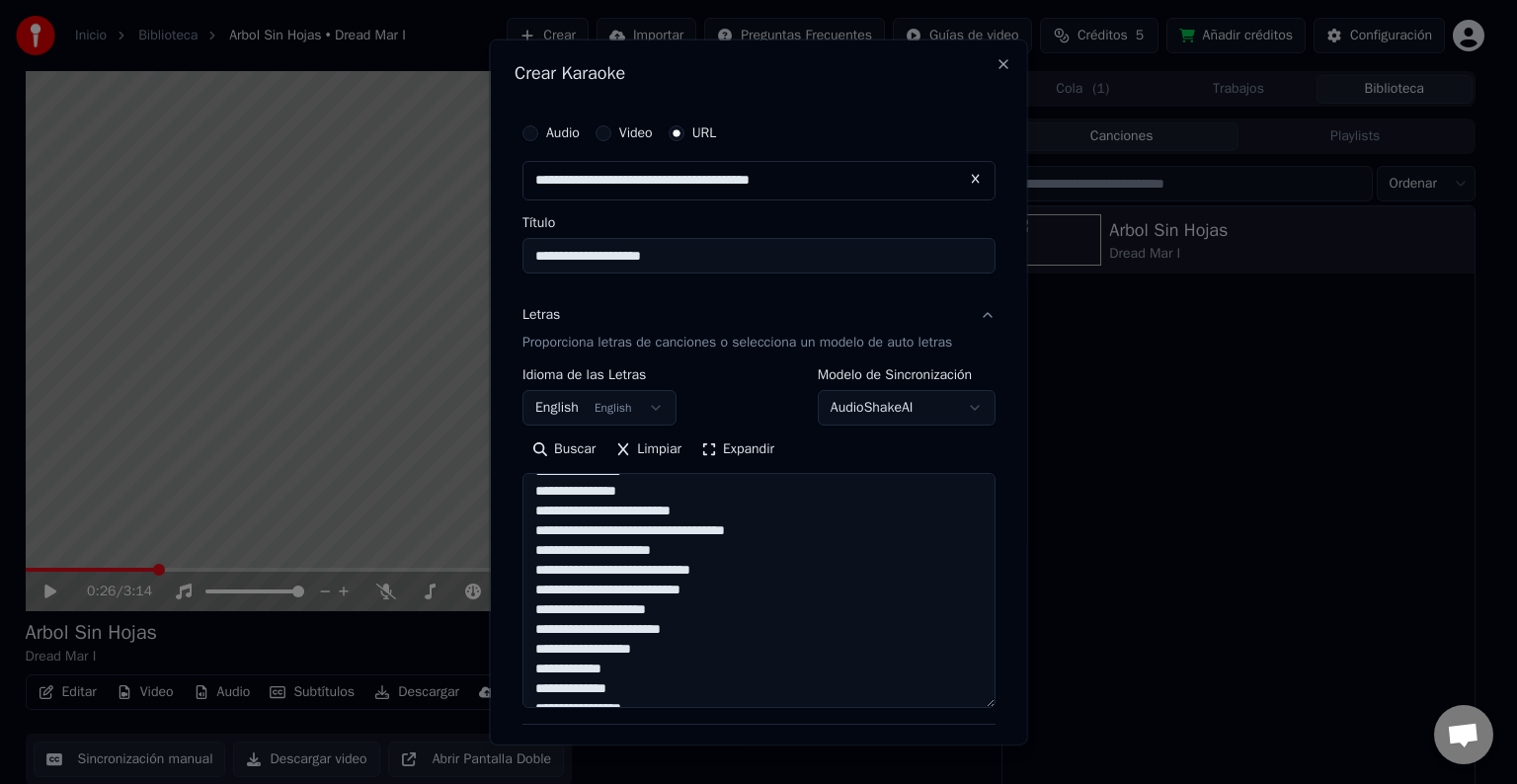scroll, scrollTop: 0, scrollLeft: 0, axis: both 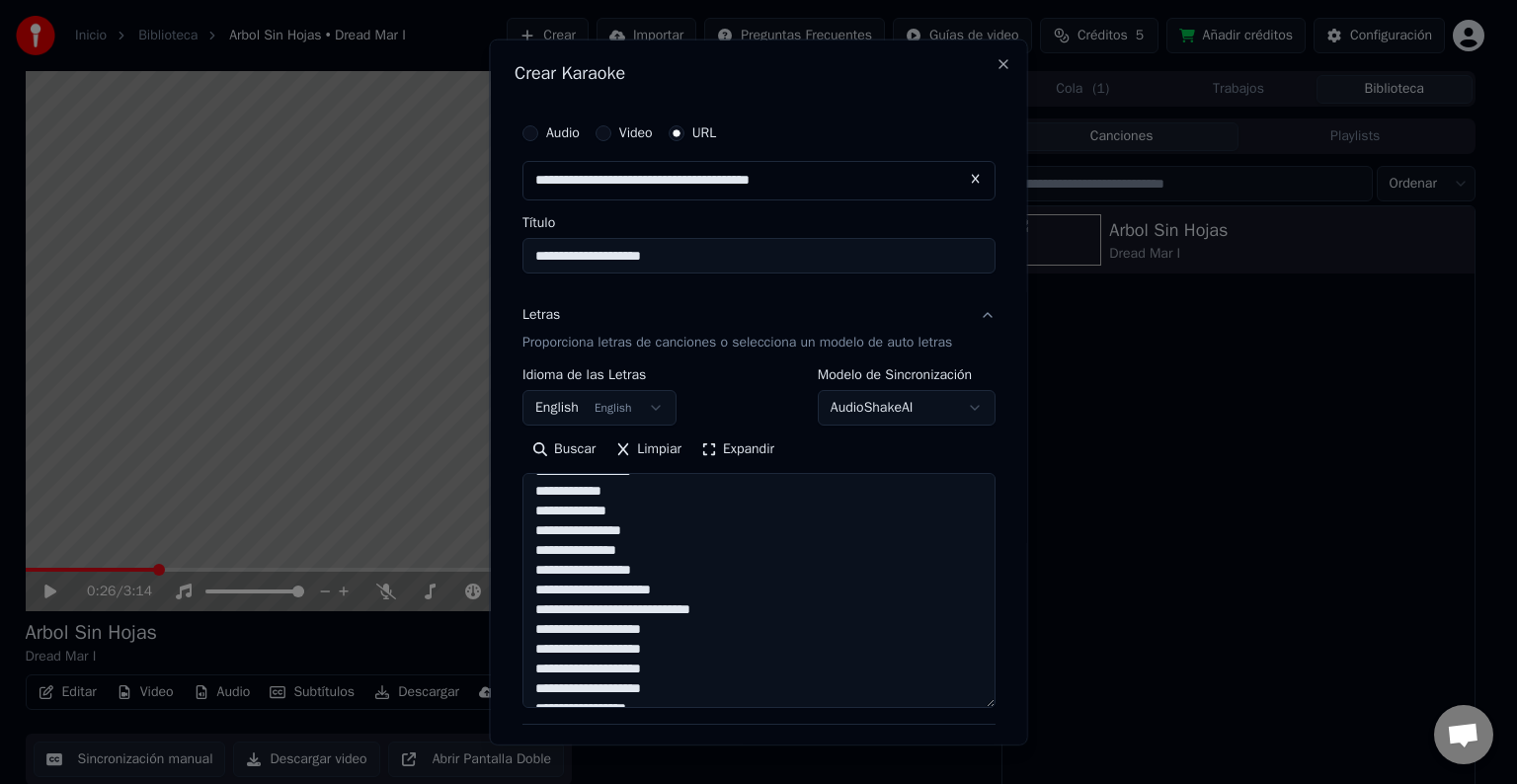 click on "**********" at bounding box center (758, 590) 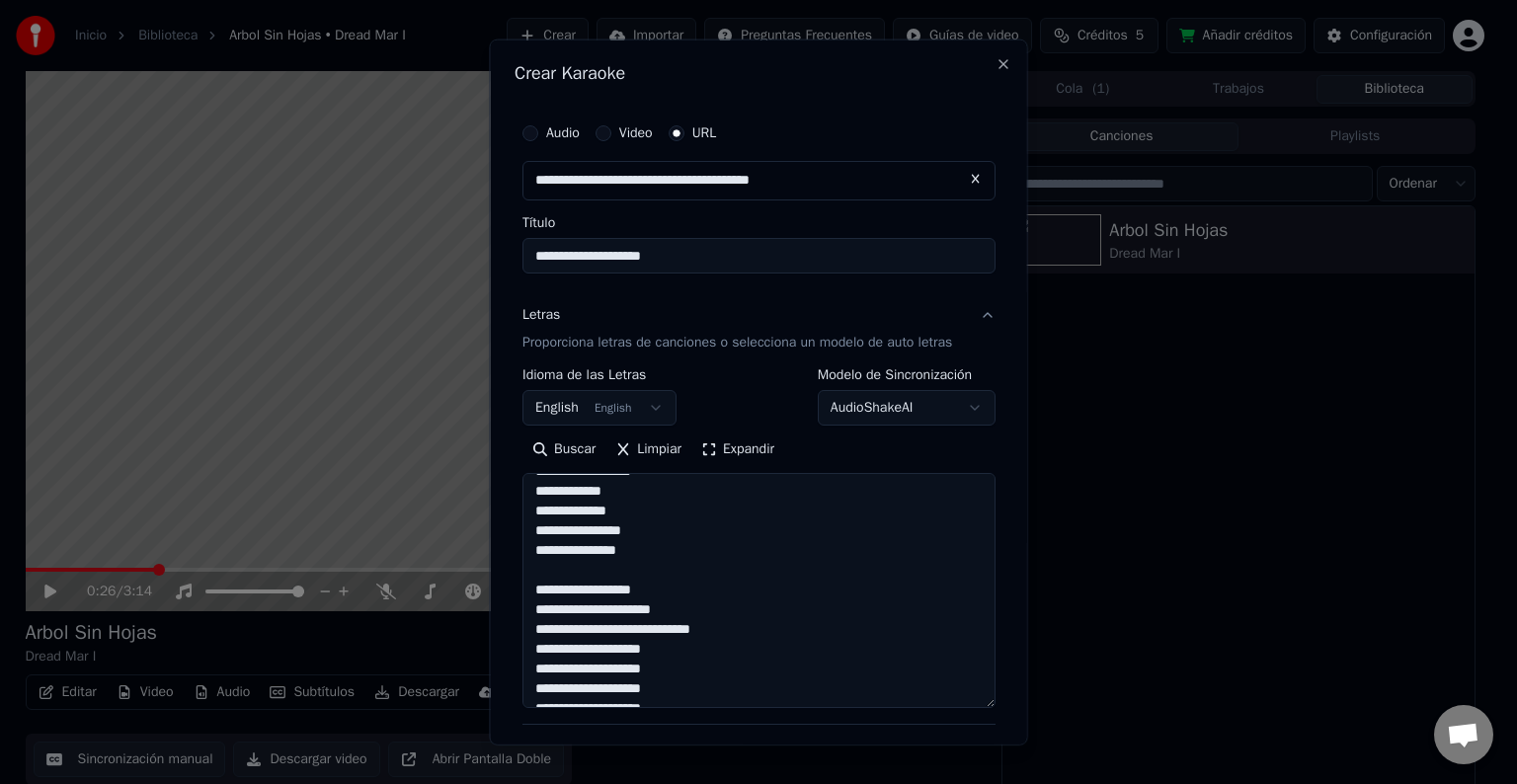 scroll, scrollTop: 362, scrollLeft: 0, axis: vertical 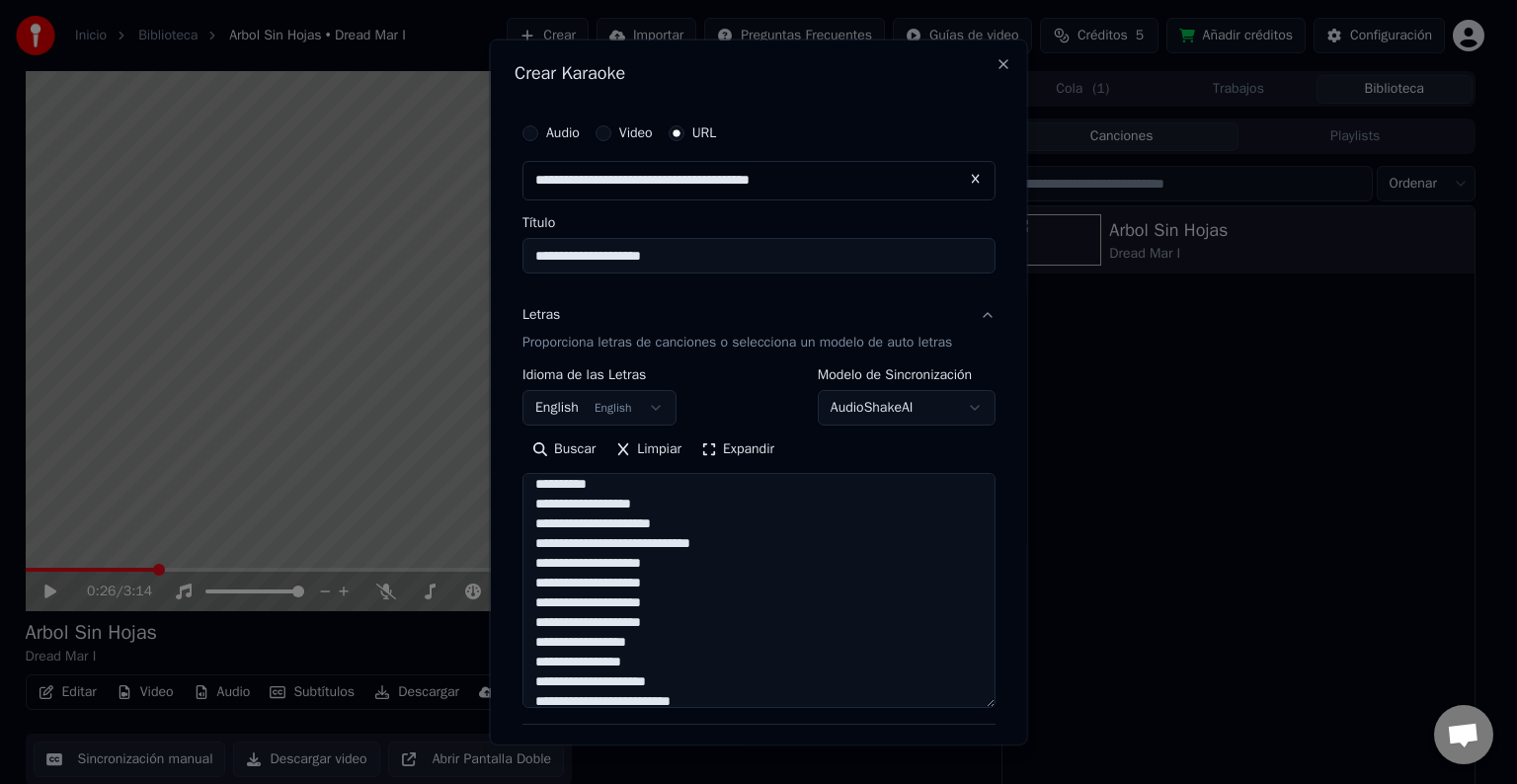 click on "**********" at bounding box center (758, 590) 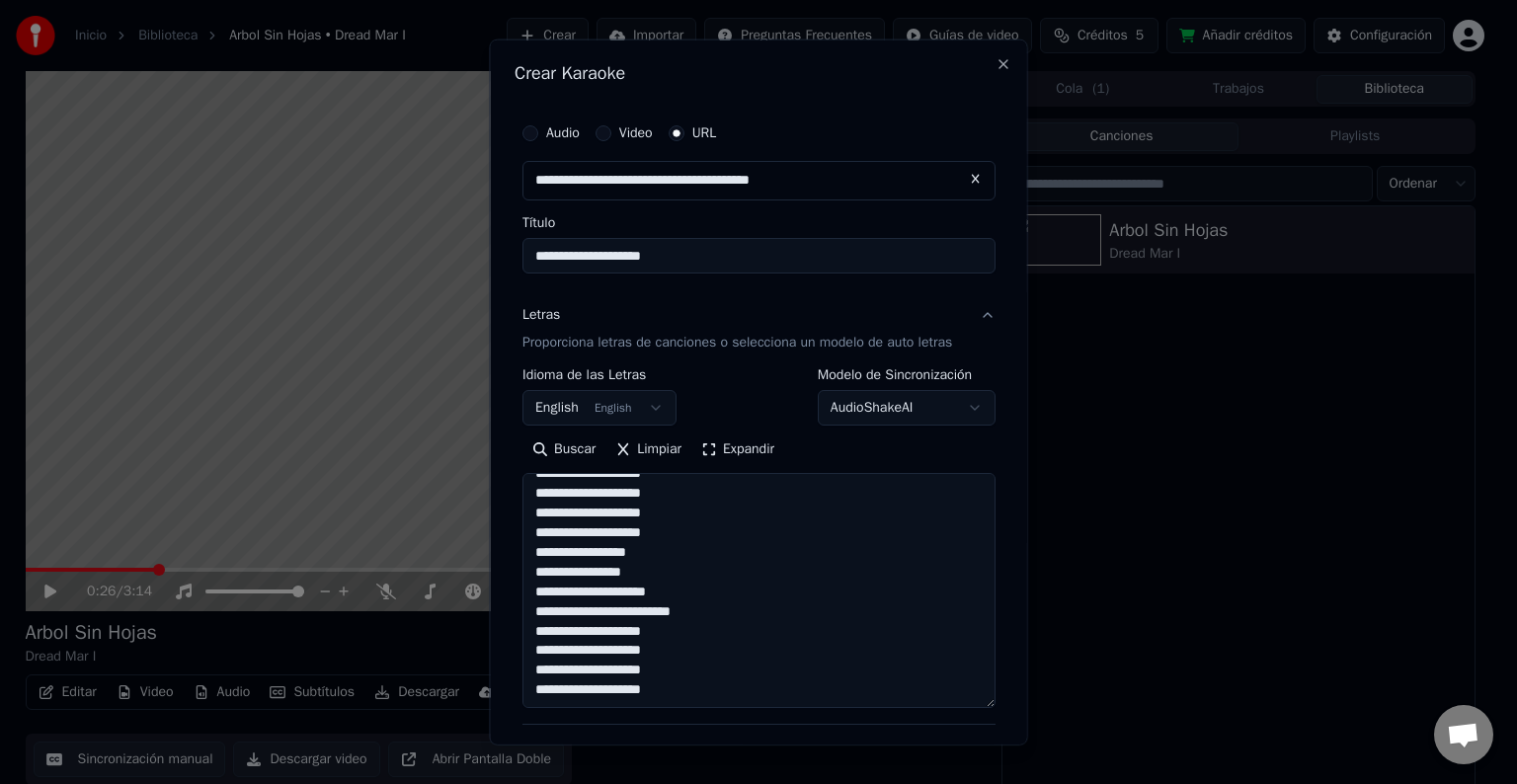 scroll, scrollTop: 354, scrollLeft: 0, axis: vertical 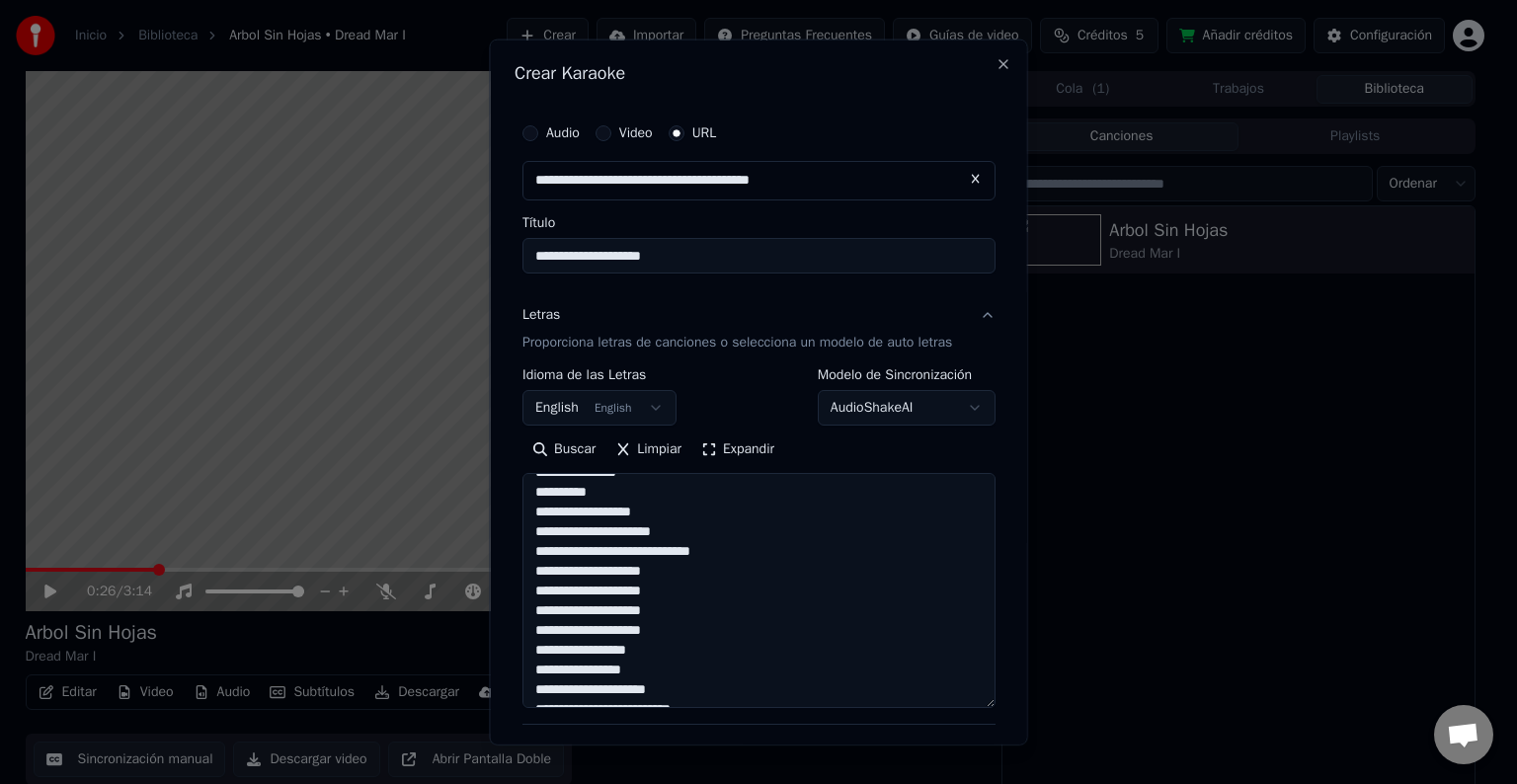 click on "**********" at bounding box center [758, 590] 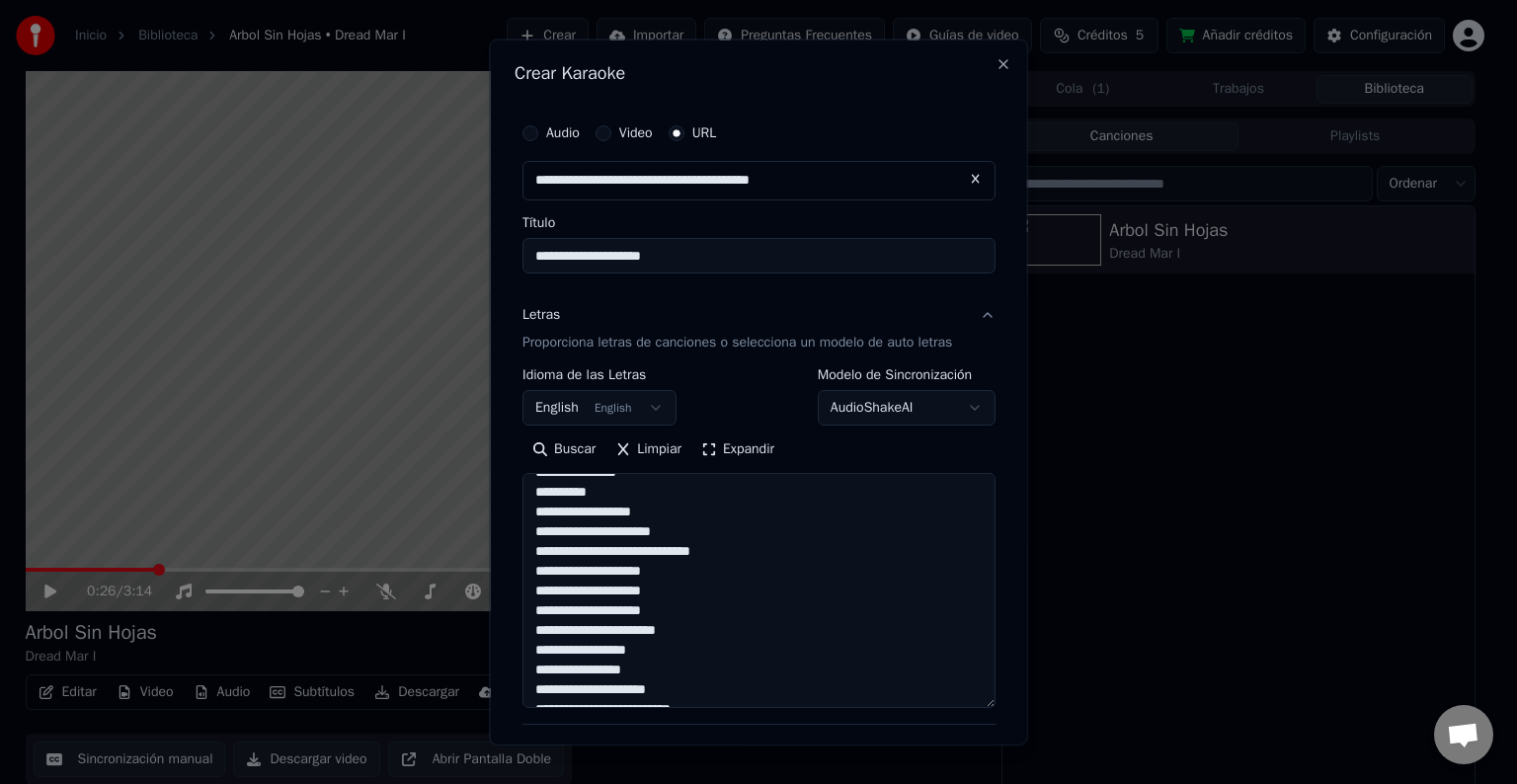 click on "**********" at bounding box center (758, 590) 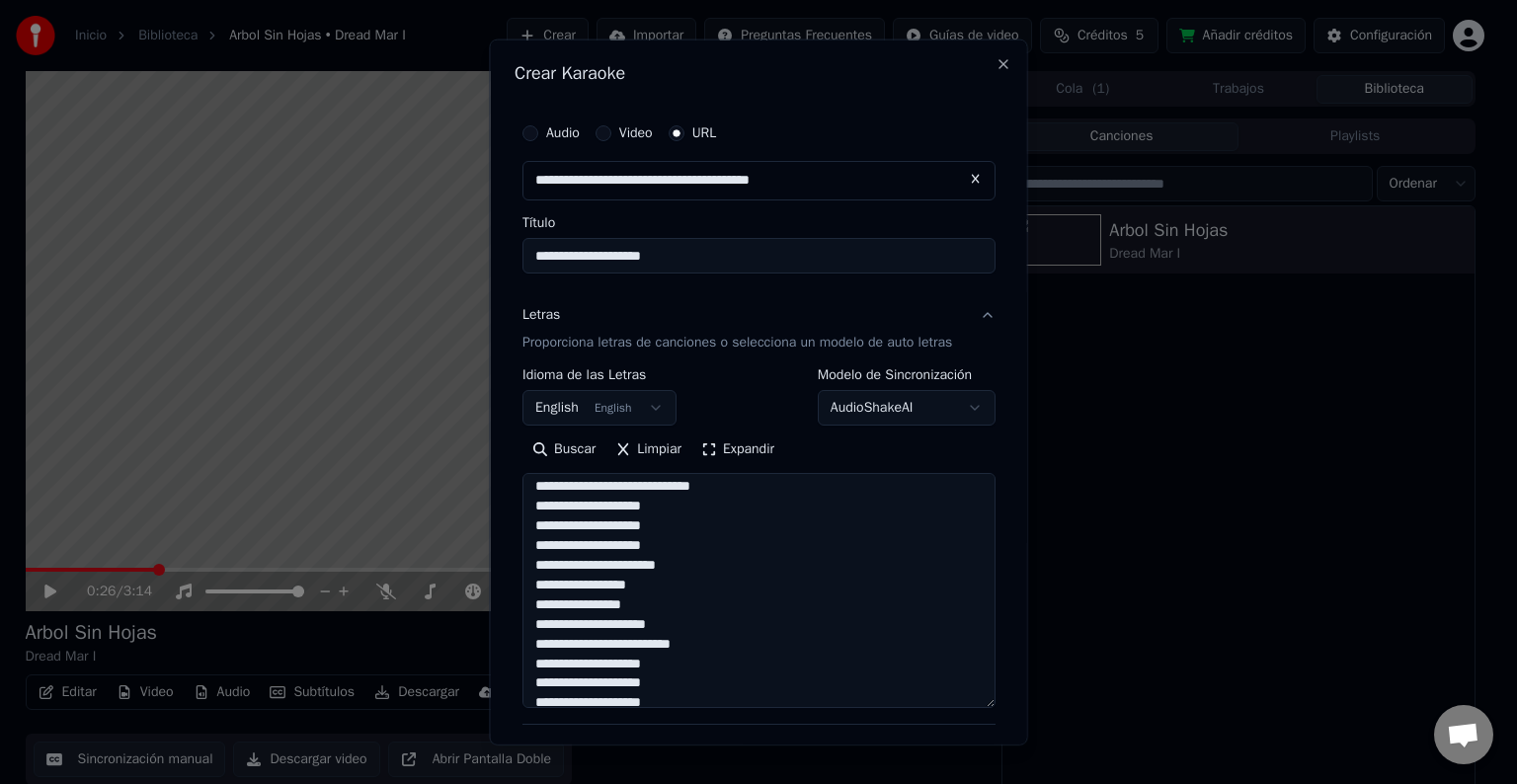 scroll, scrollTop: 452, scrollLeft: 0, axis: vertical 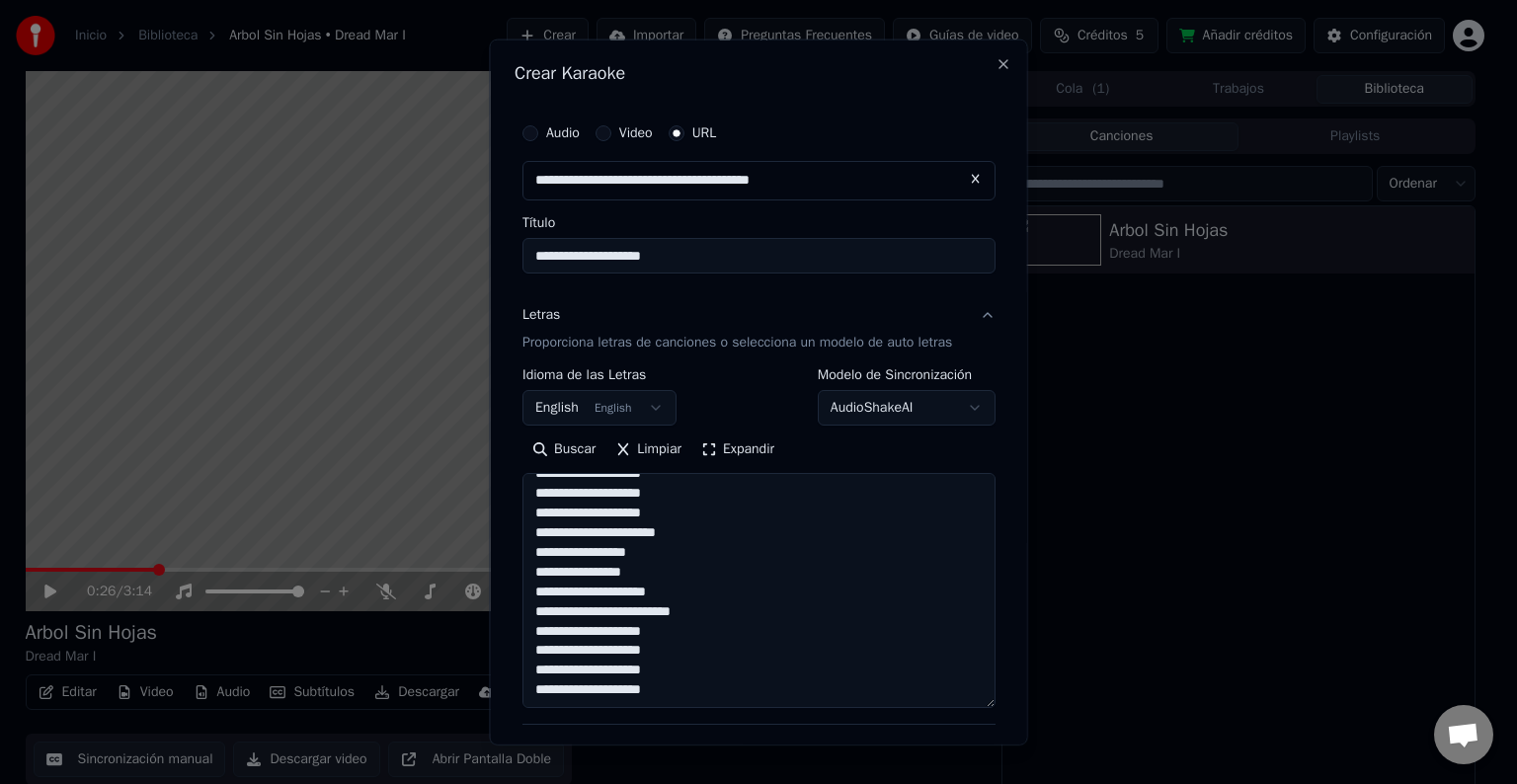 click on "**********" at bounding box center (758, 590) 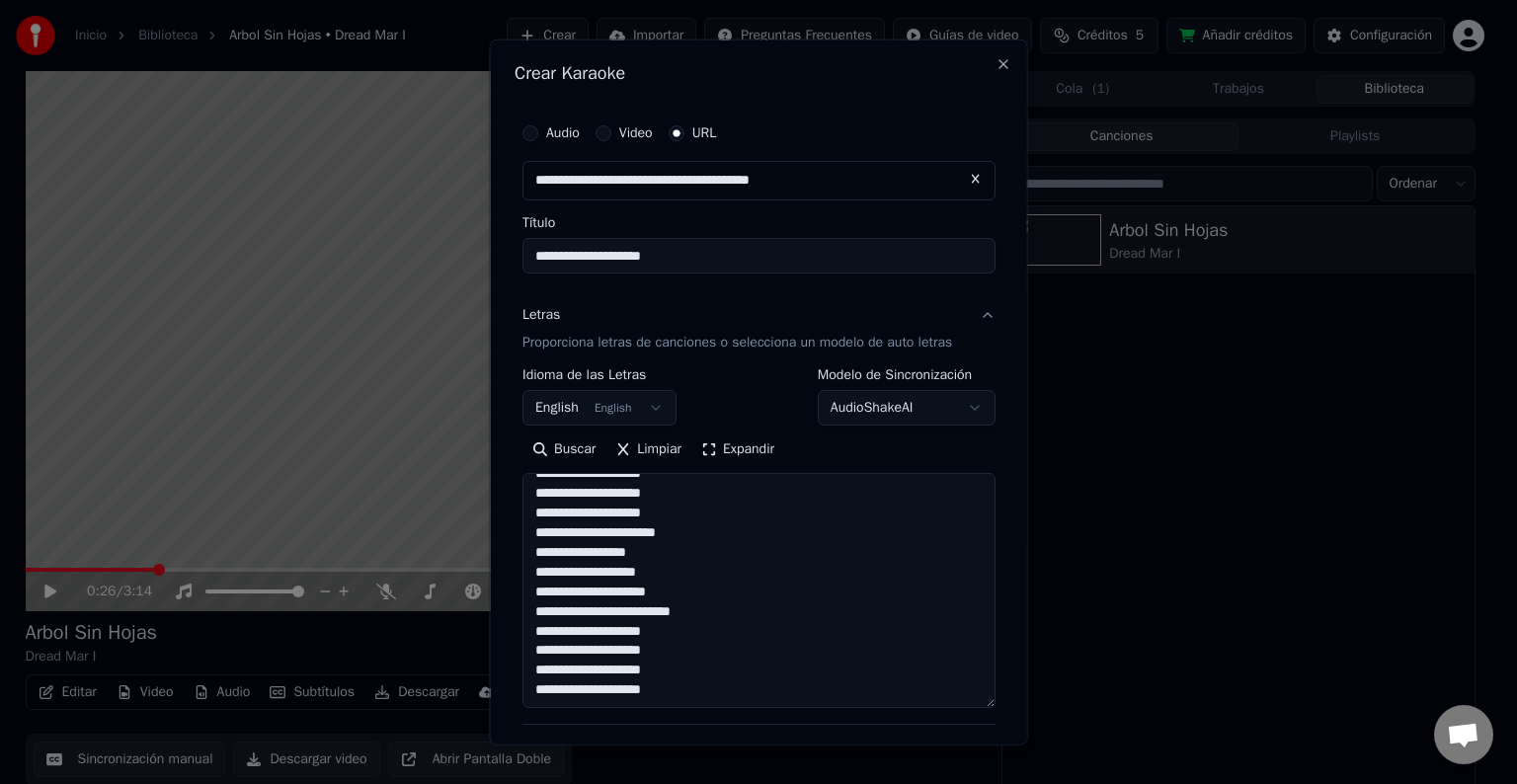 click on "**********" at bounding box center [758, 590] 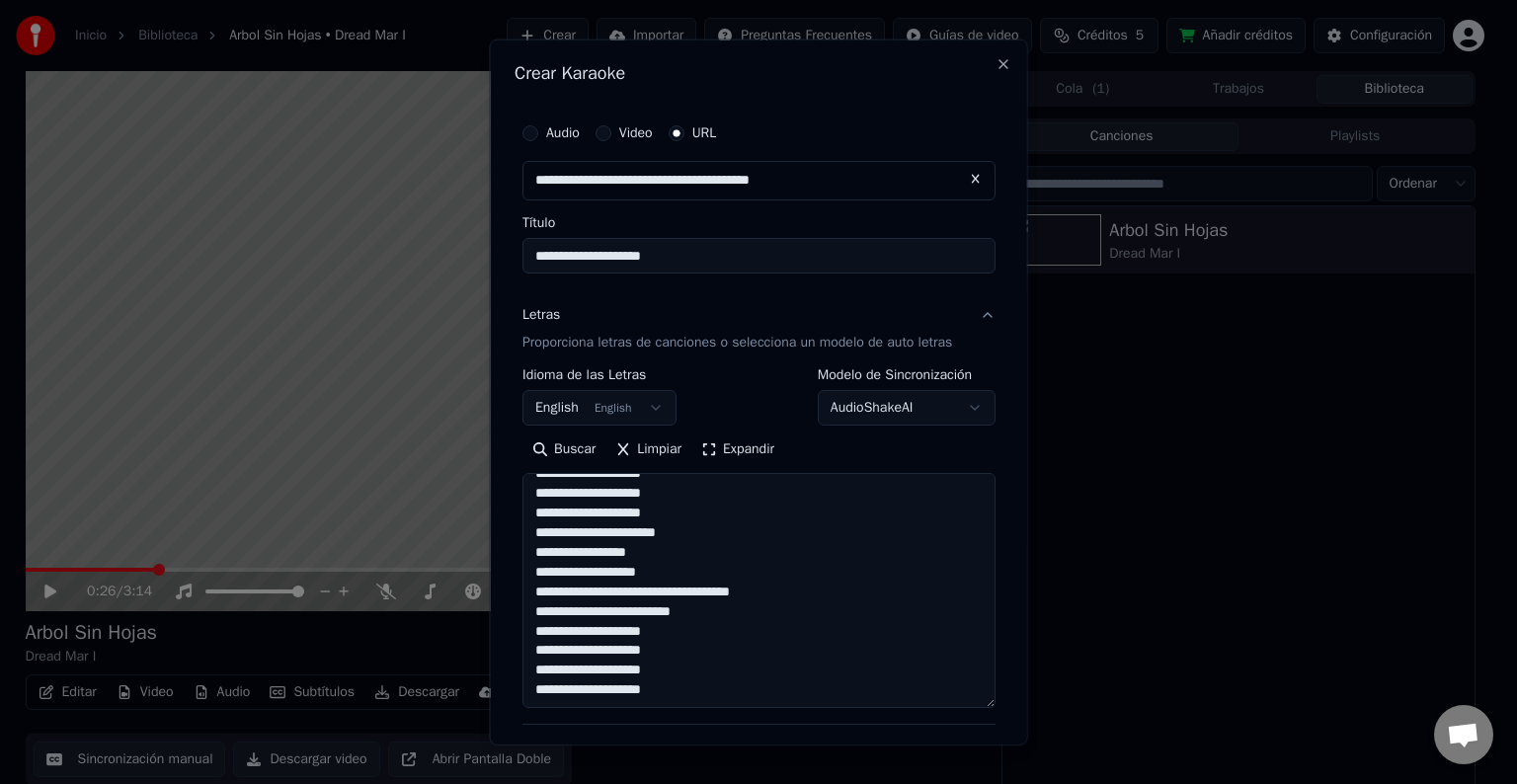 click on "**********" at bounding box center [758, 590] 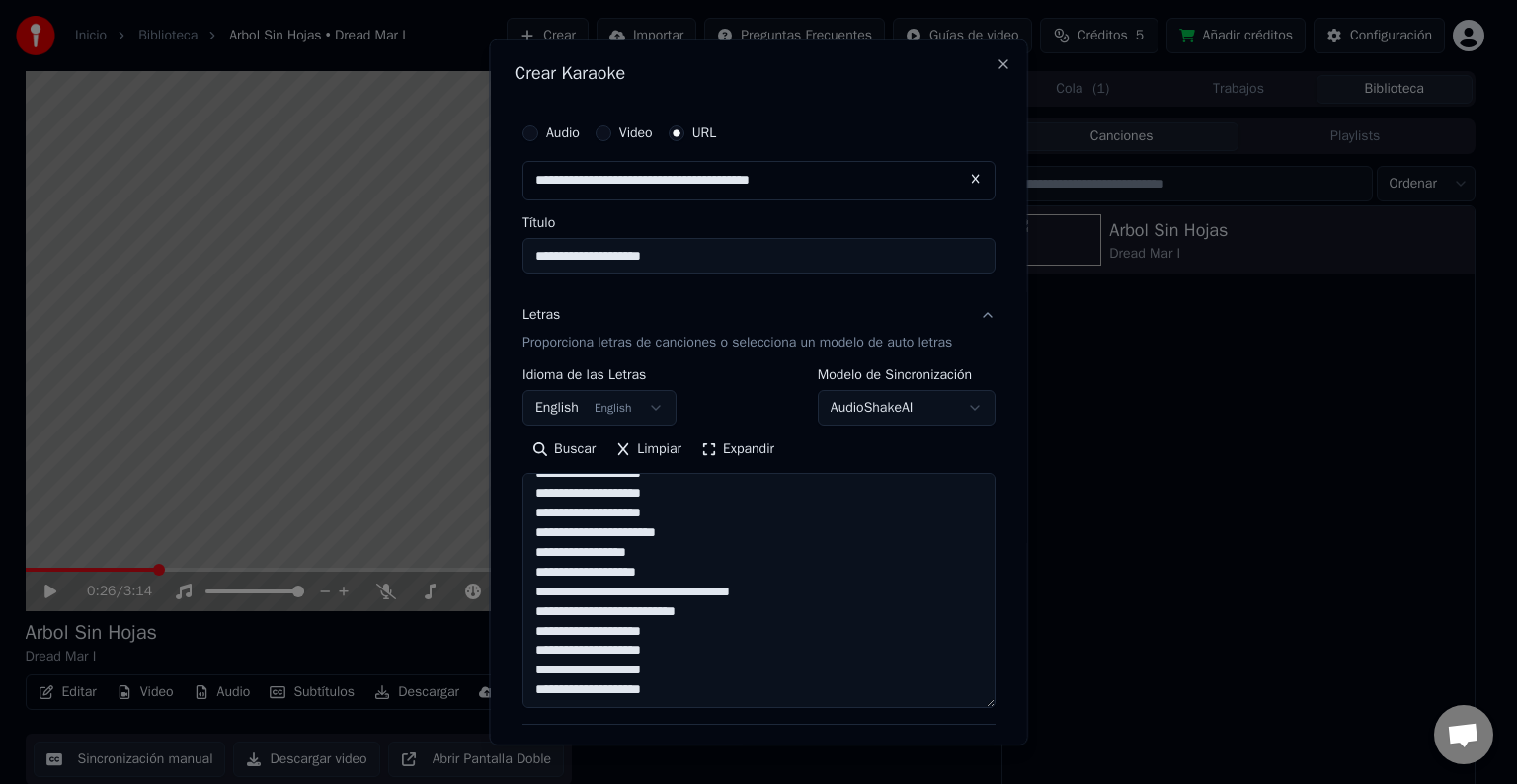 paste on "***" 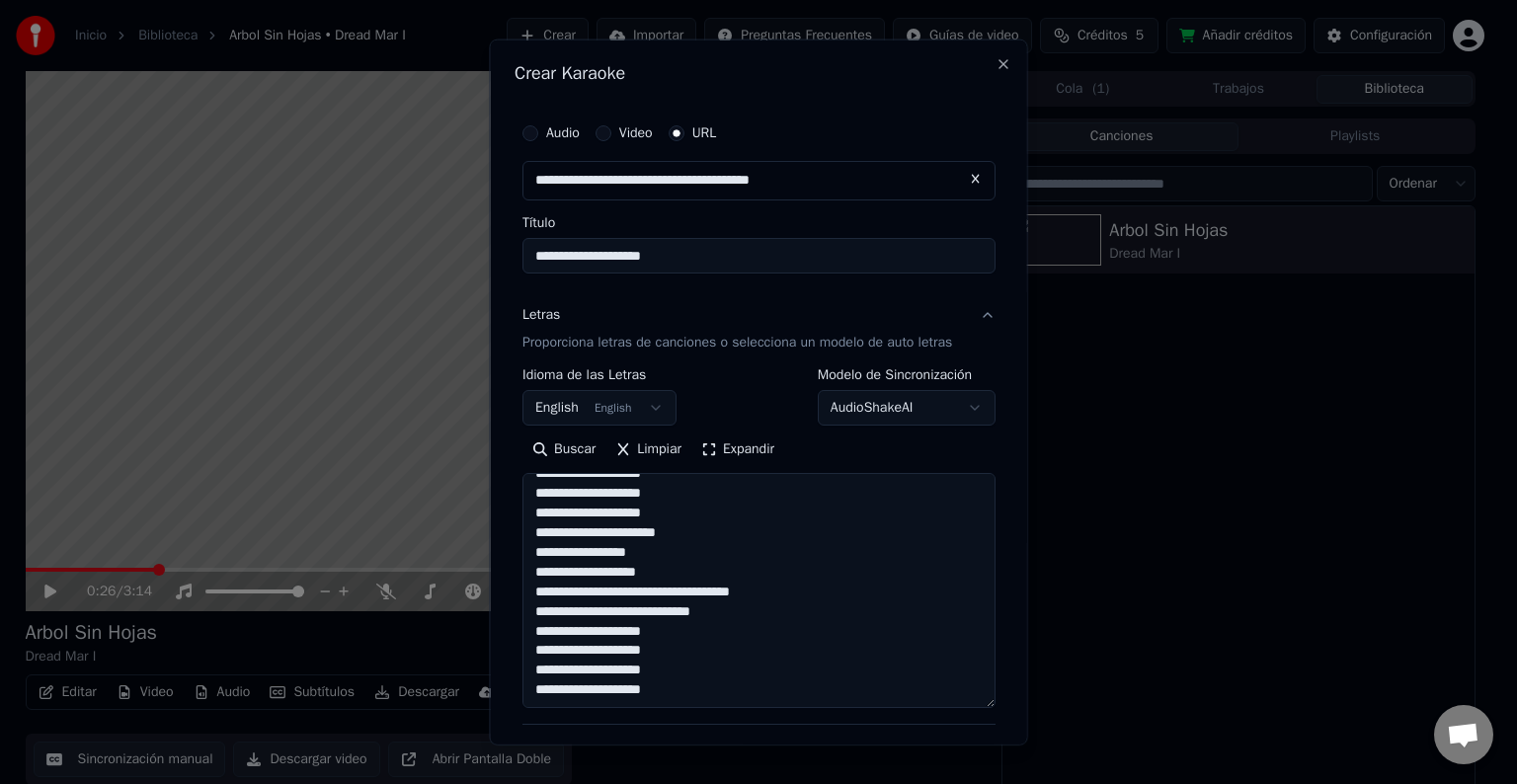 drag, startPoint x: 703, startPoint y: 615, endPoint x: 679, endPoint y: 614, distance: 24.020824 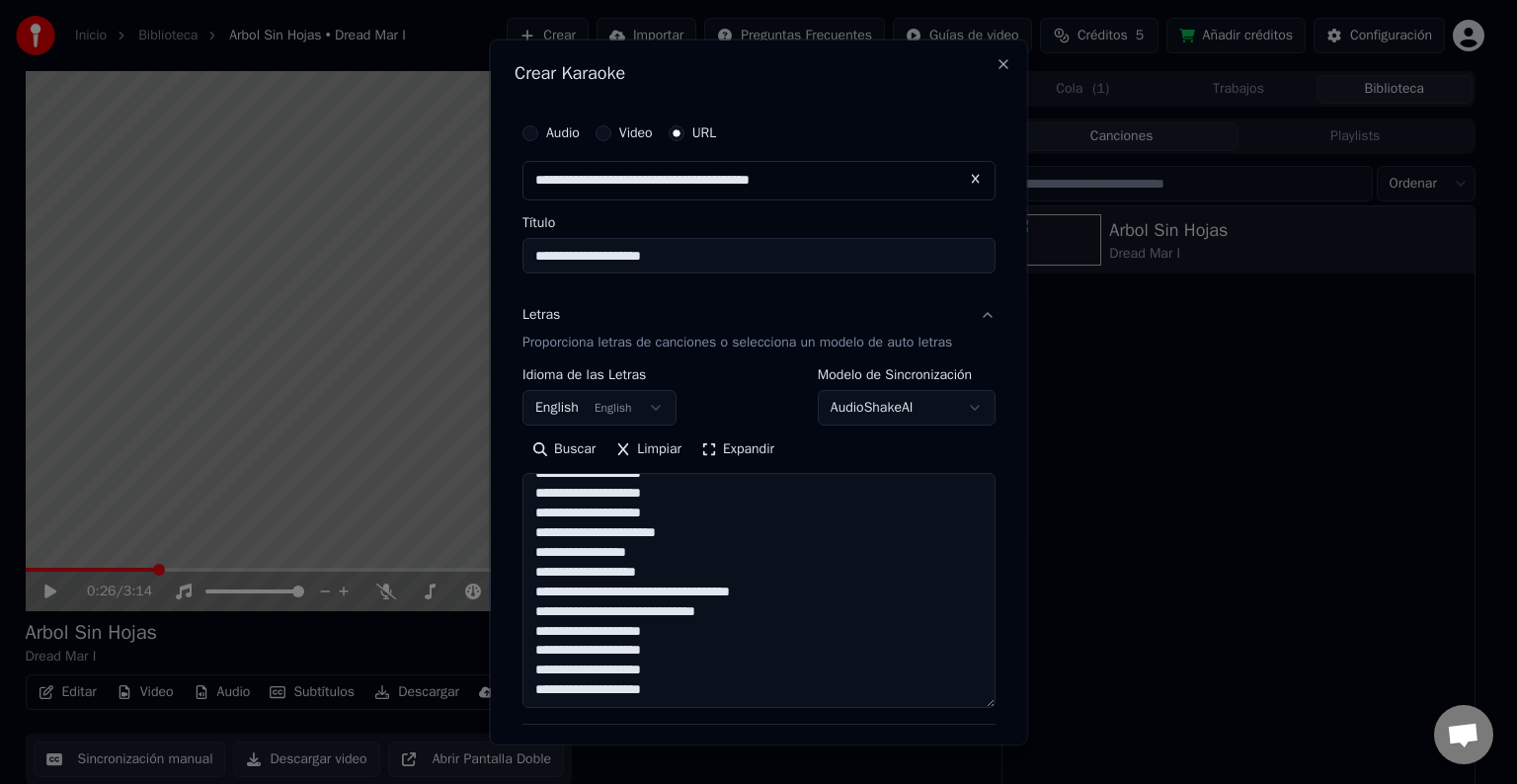 paste on "***" 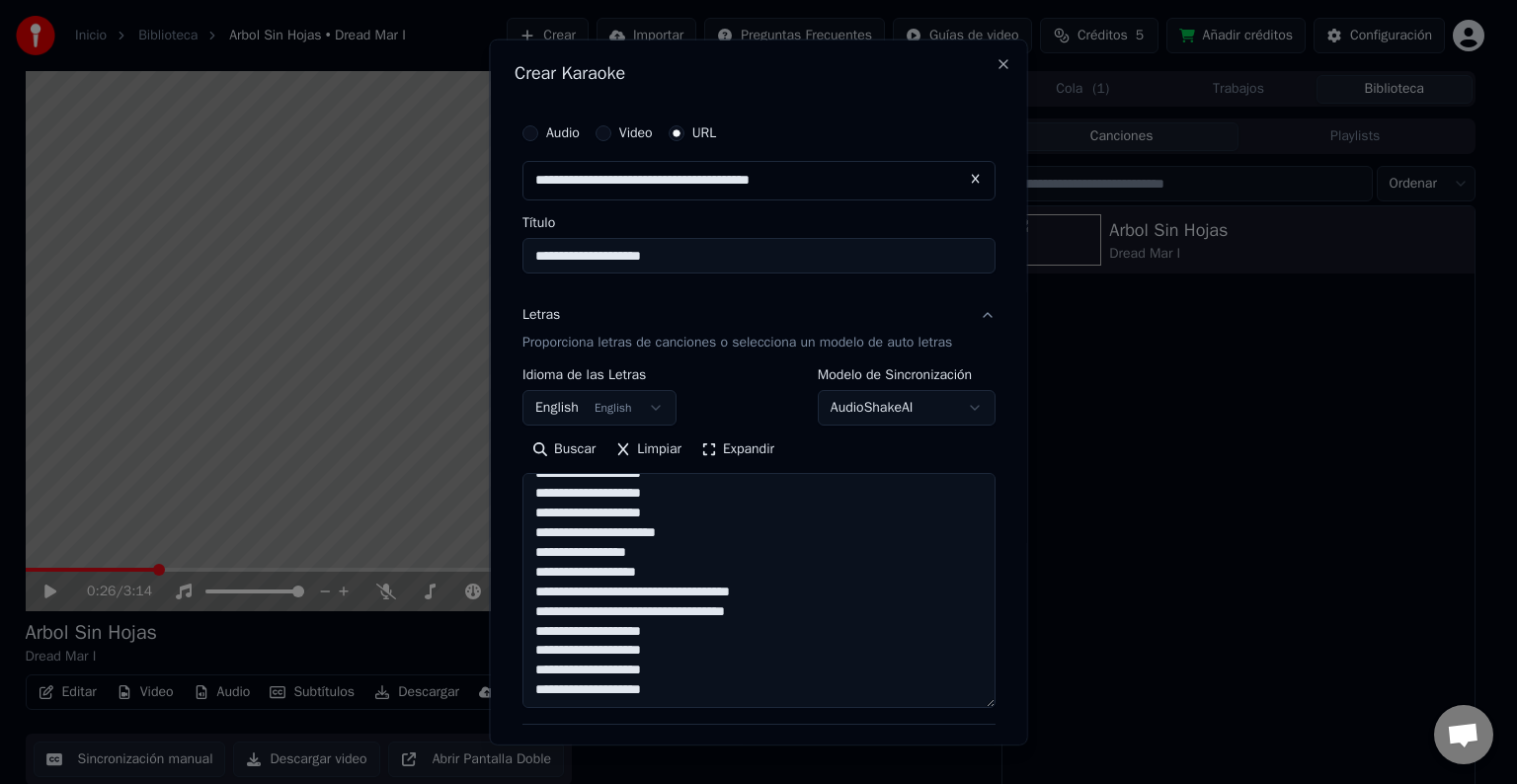 click on "**********" at bounding box center [758, 590] 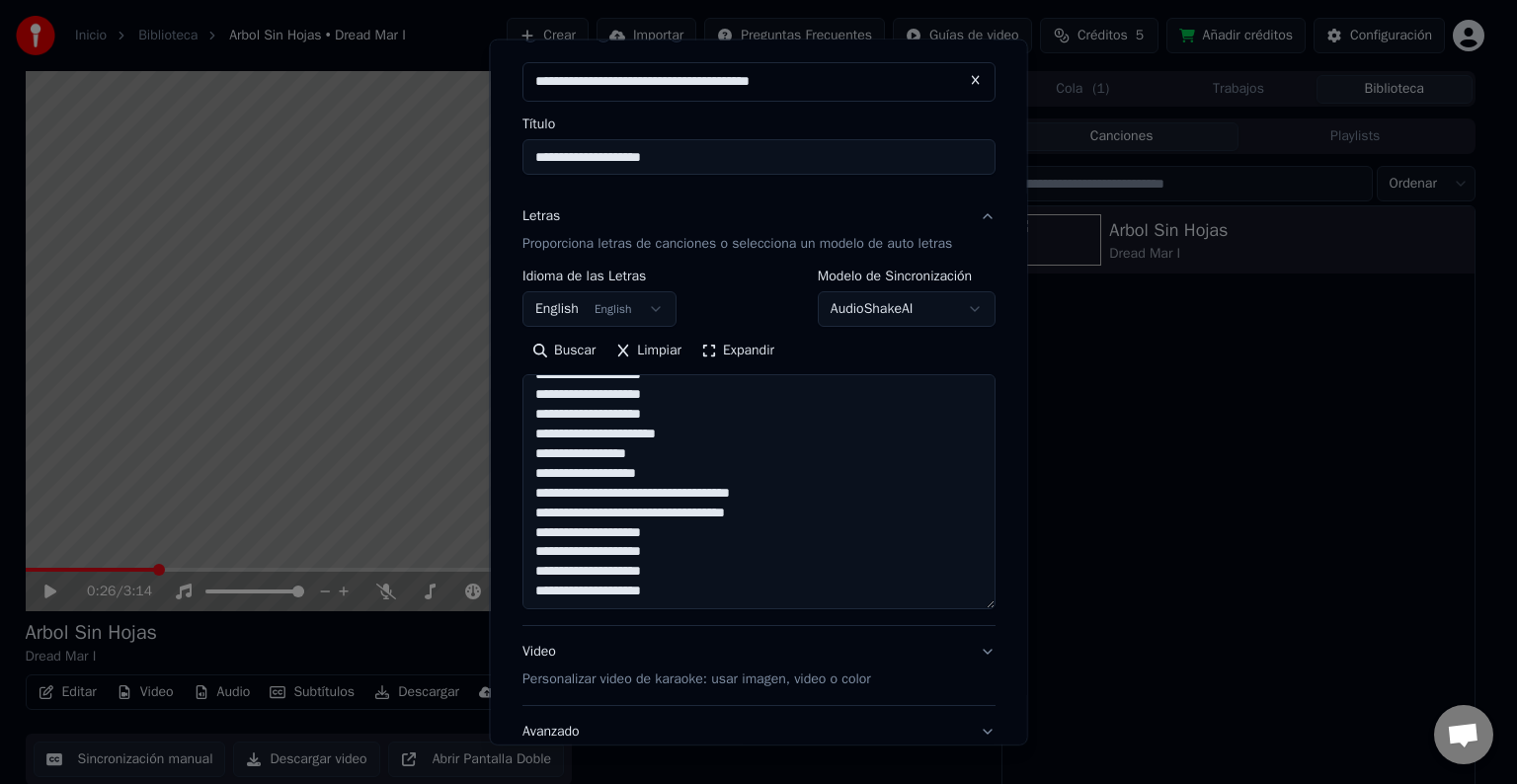click on "**********" at bounding box center (758, 492) 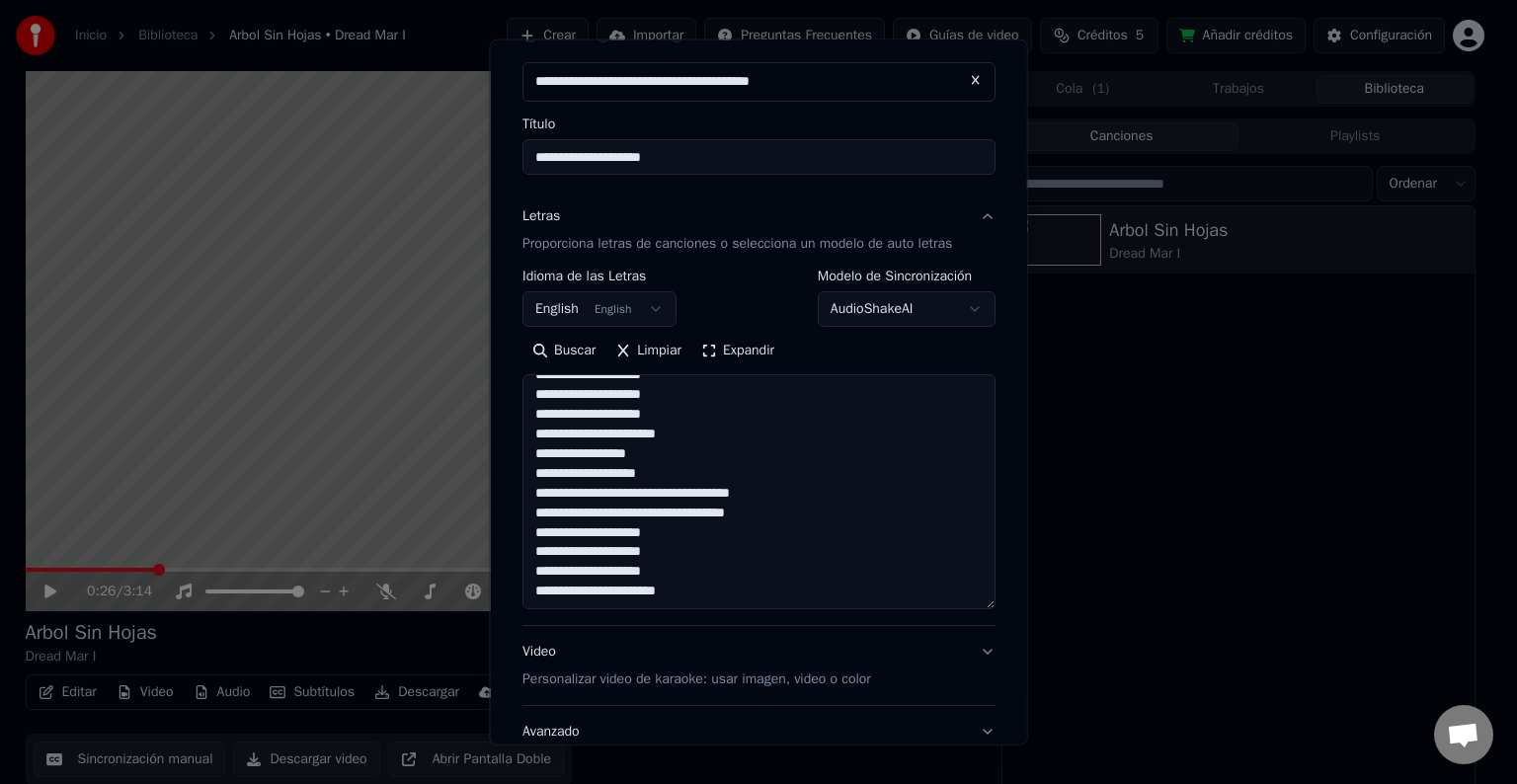 click on "**********" at bounding box center [758, 492] 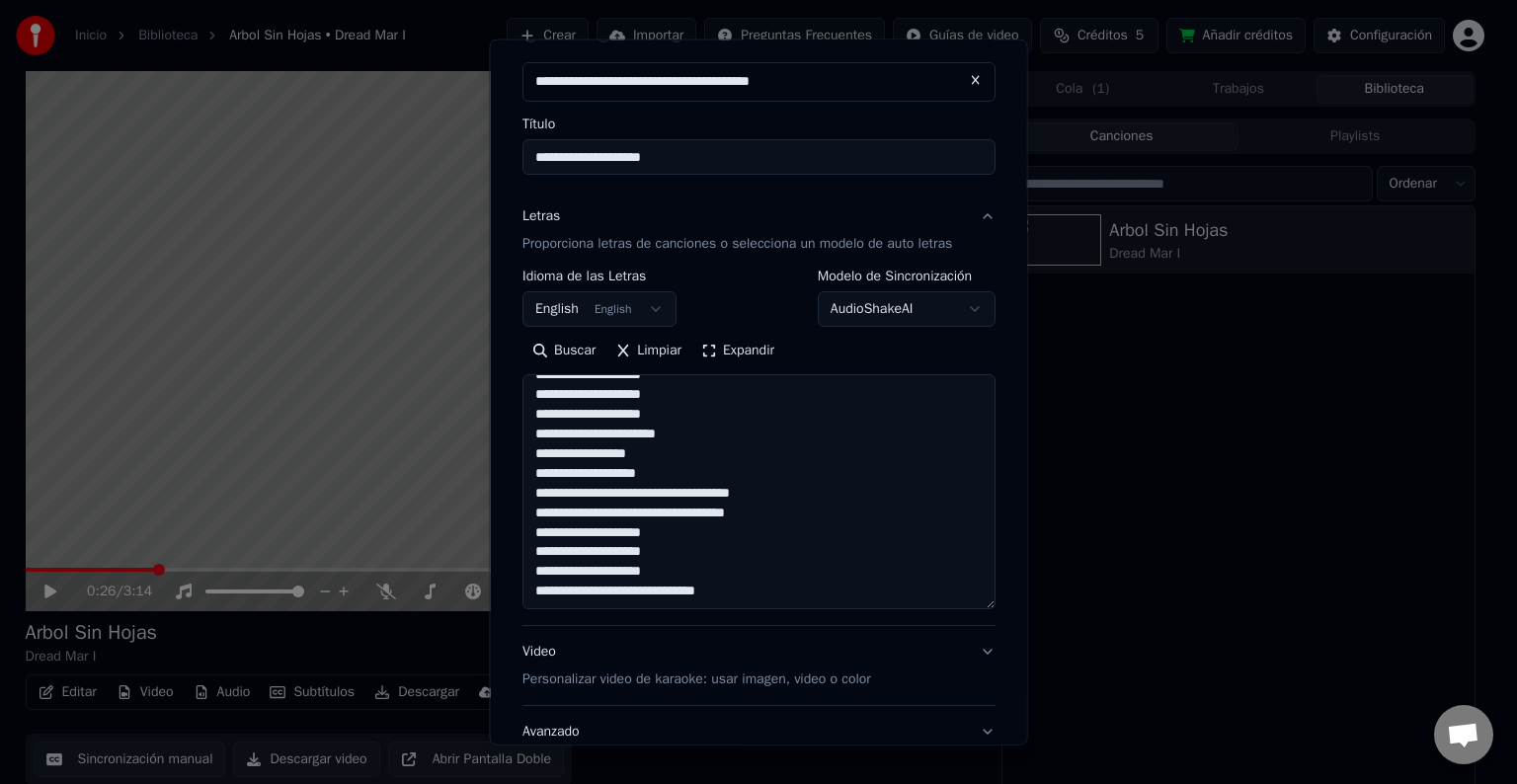 click on "**********" at bounding box center [758, 492] 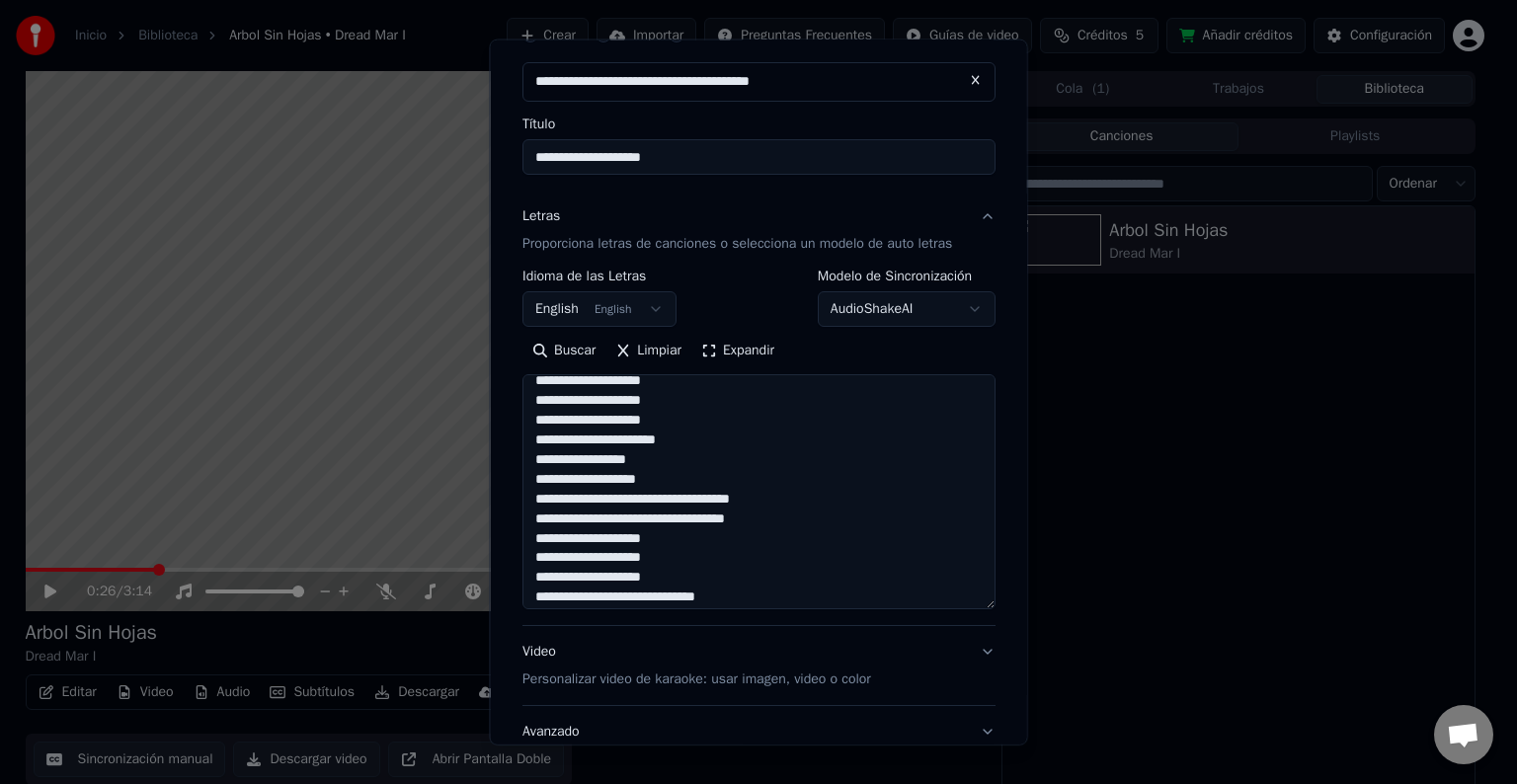 scroll, scrollTop: 452, scrollLeft: 0, axis: vertical 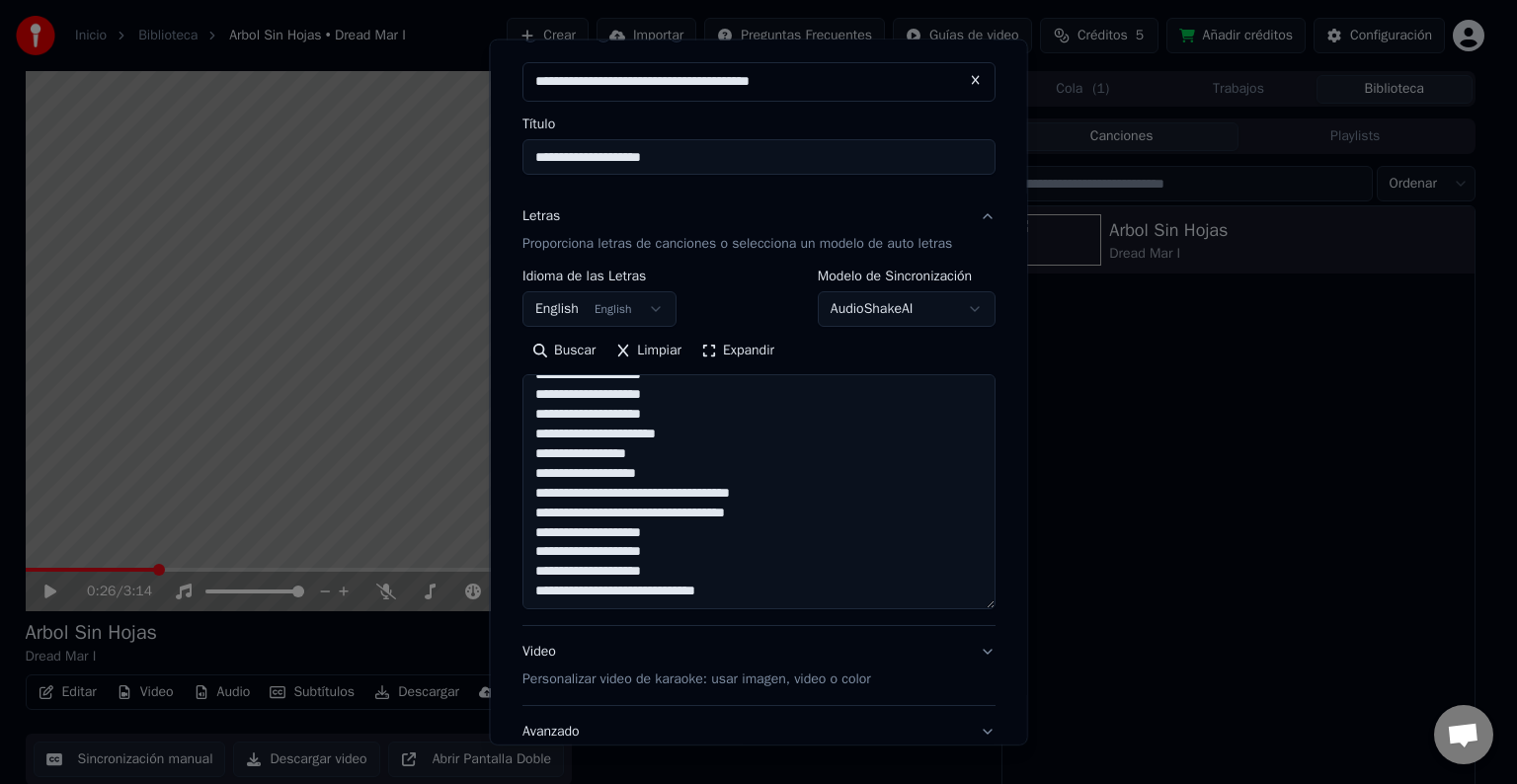 drag, startPoint x: 750, startPoint y: 592, endPoint x: 529, endPoint y: 533, distance: 228.74003 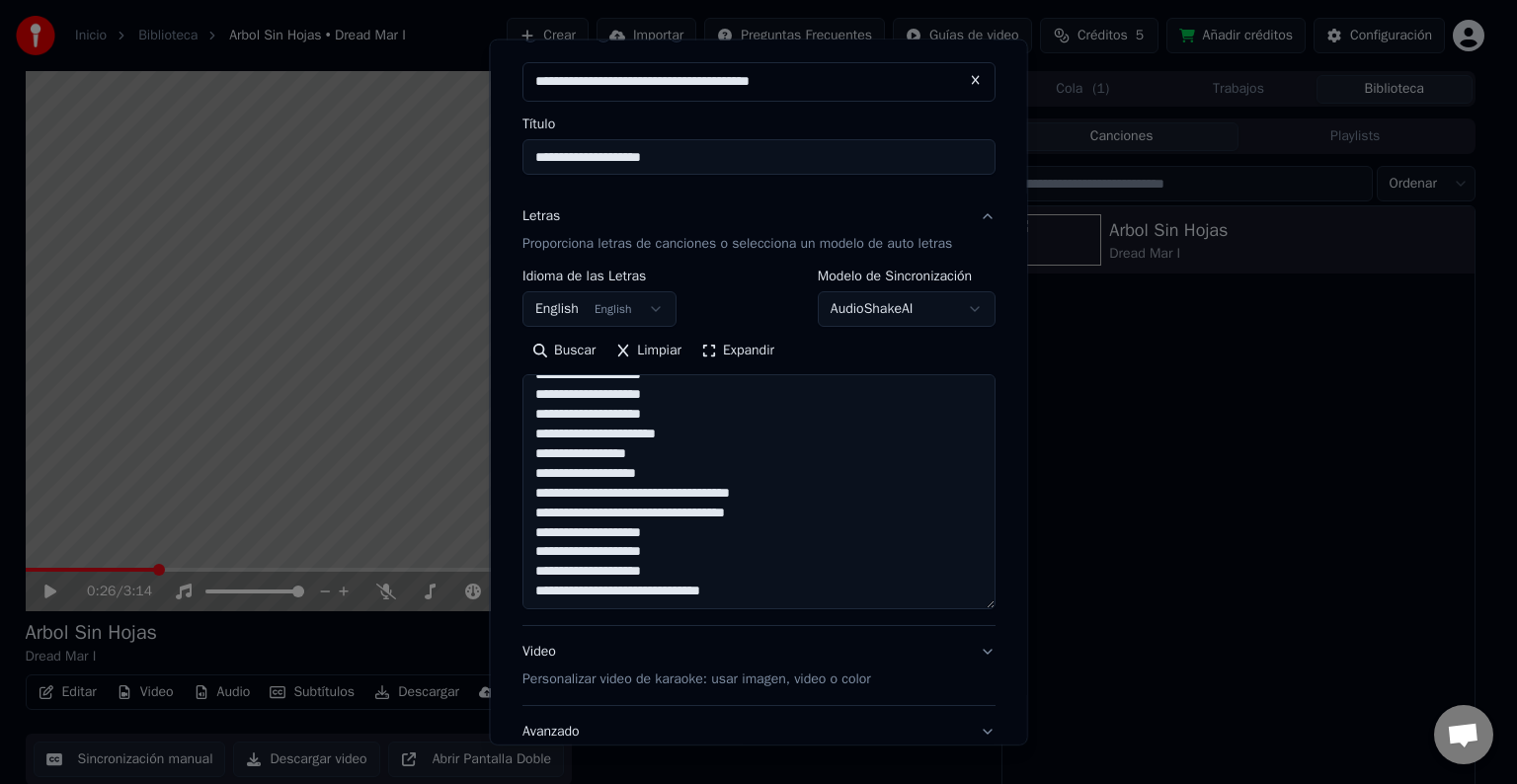 type on "**********" 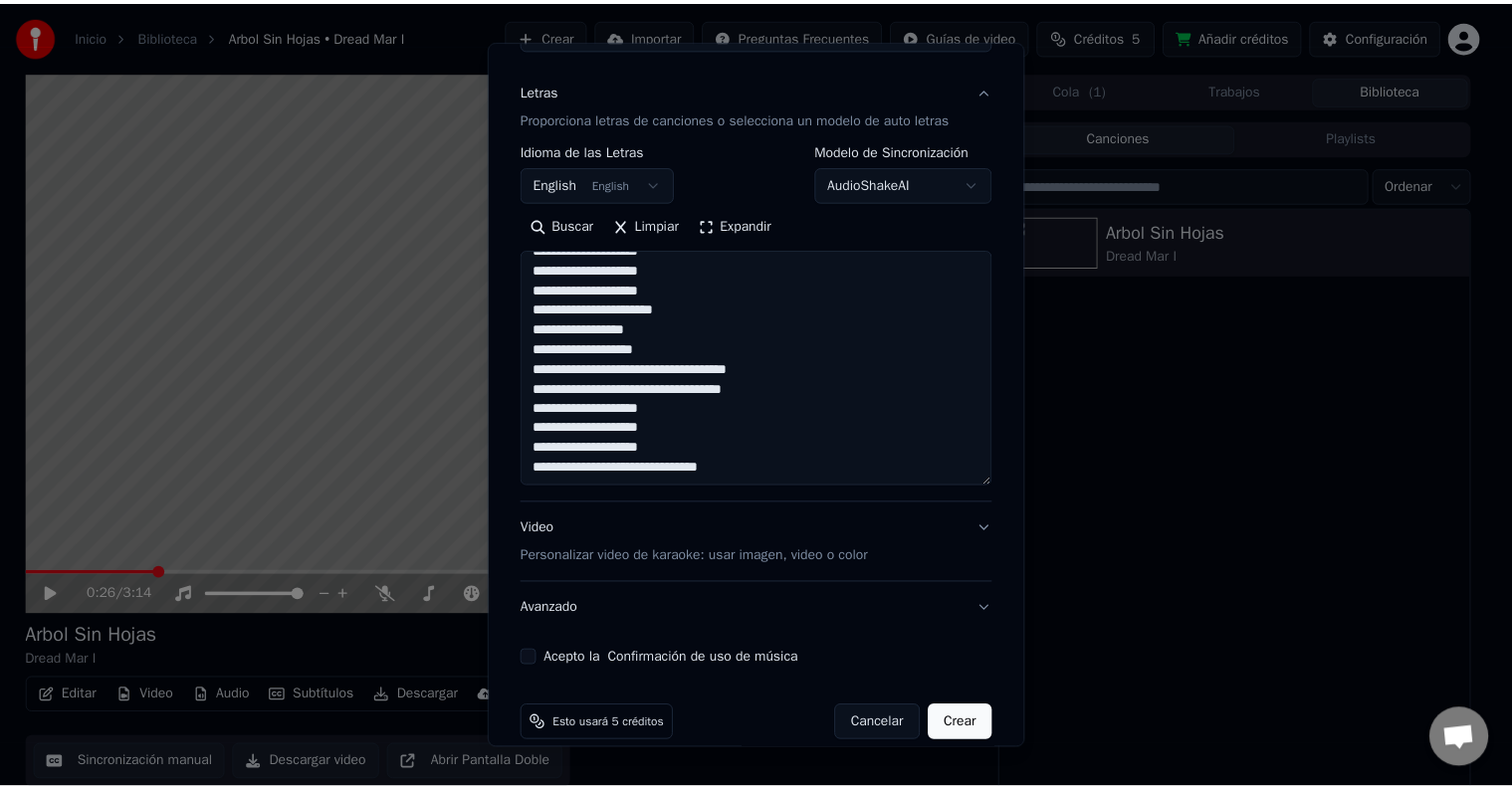 scroll, scrollTop: 251, scrollLeft: 0, axis: vertical 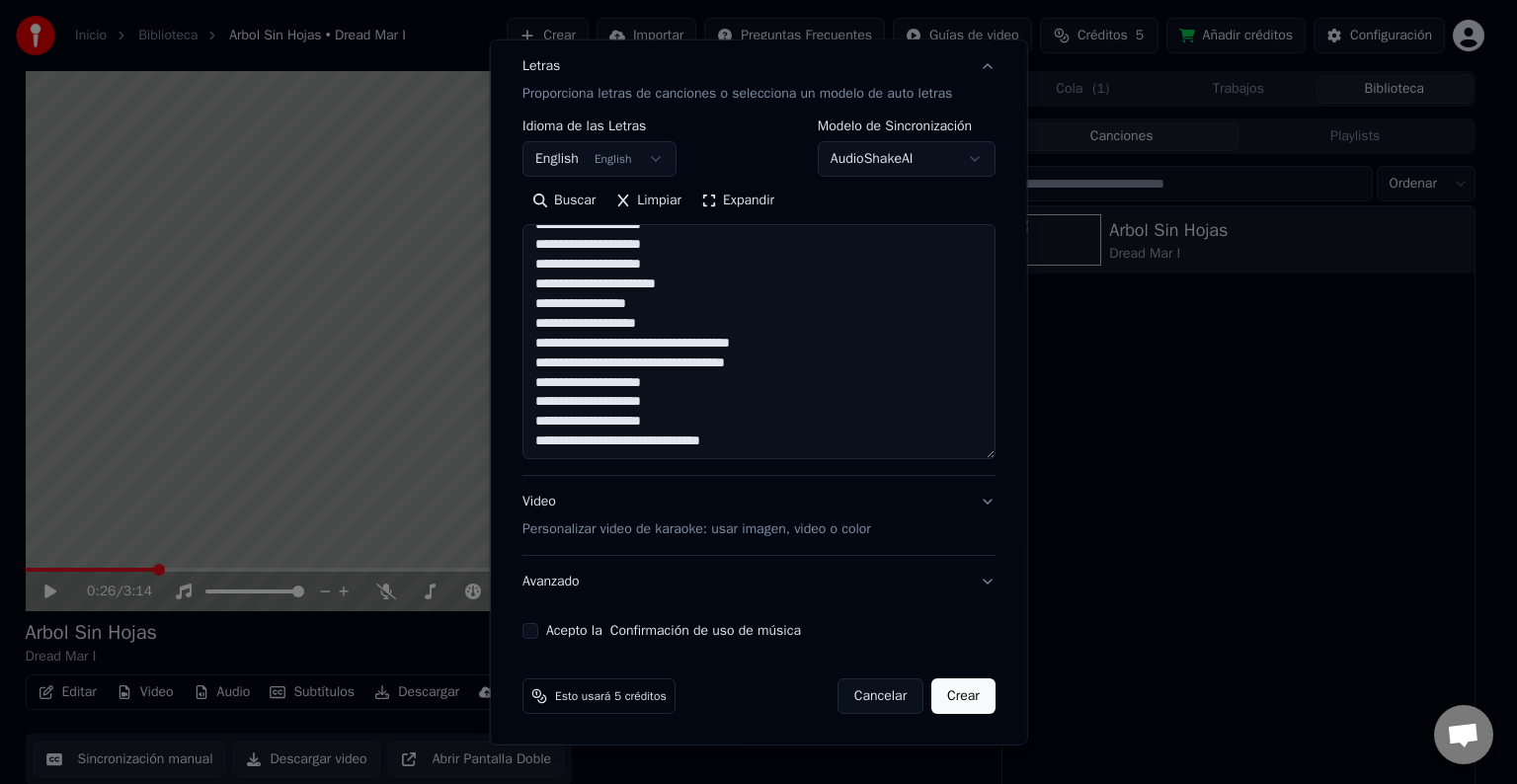 click on "Crear" at bounding box center (963, 696) 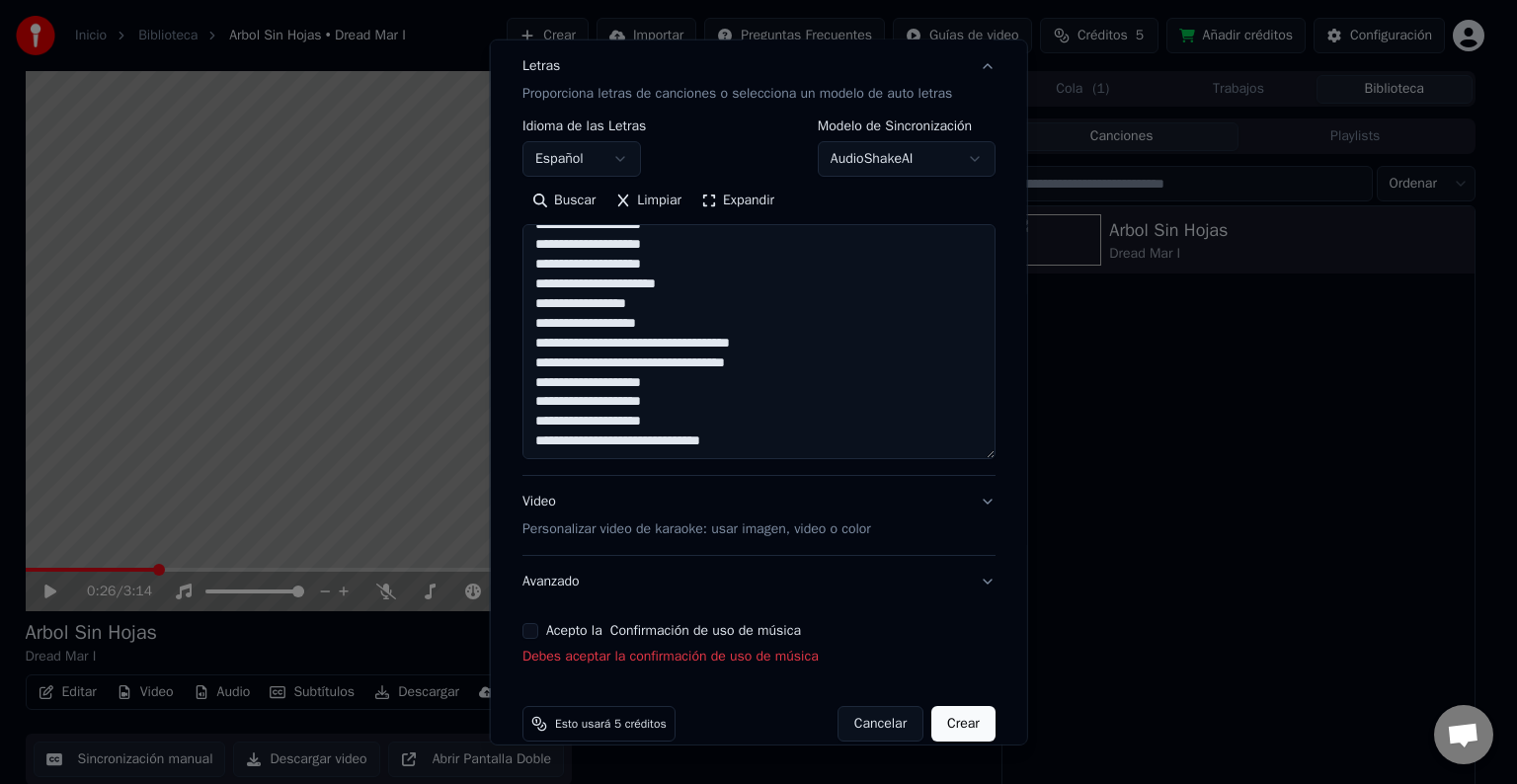 click on "Acepto la   Confirmación de uso de música" at bounding box center (530, 631) 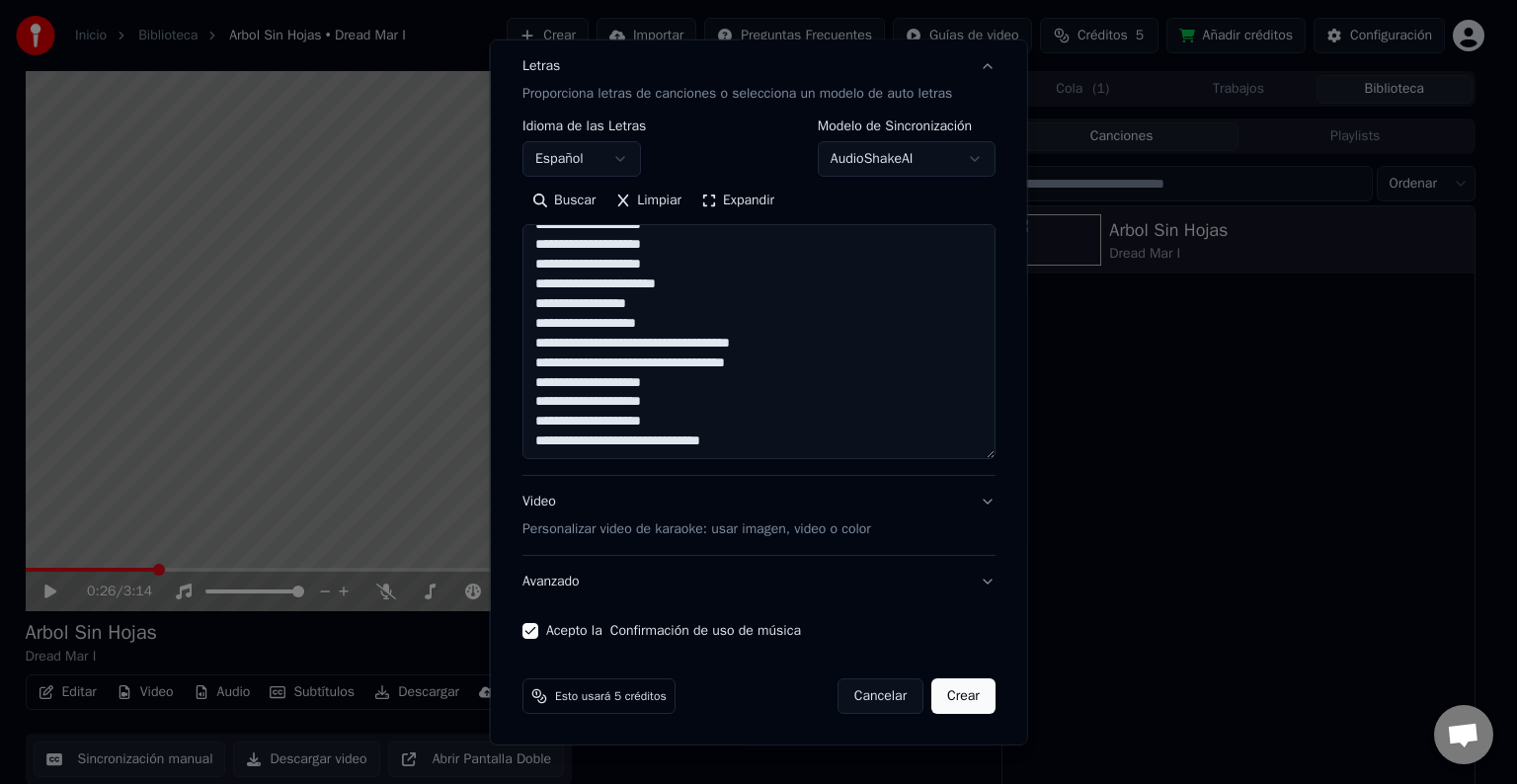 click on "Crear" at bounding box center [963, 696] 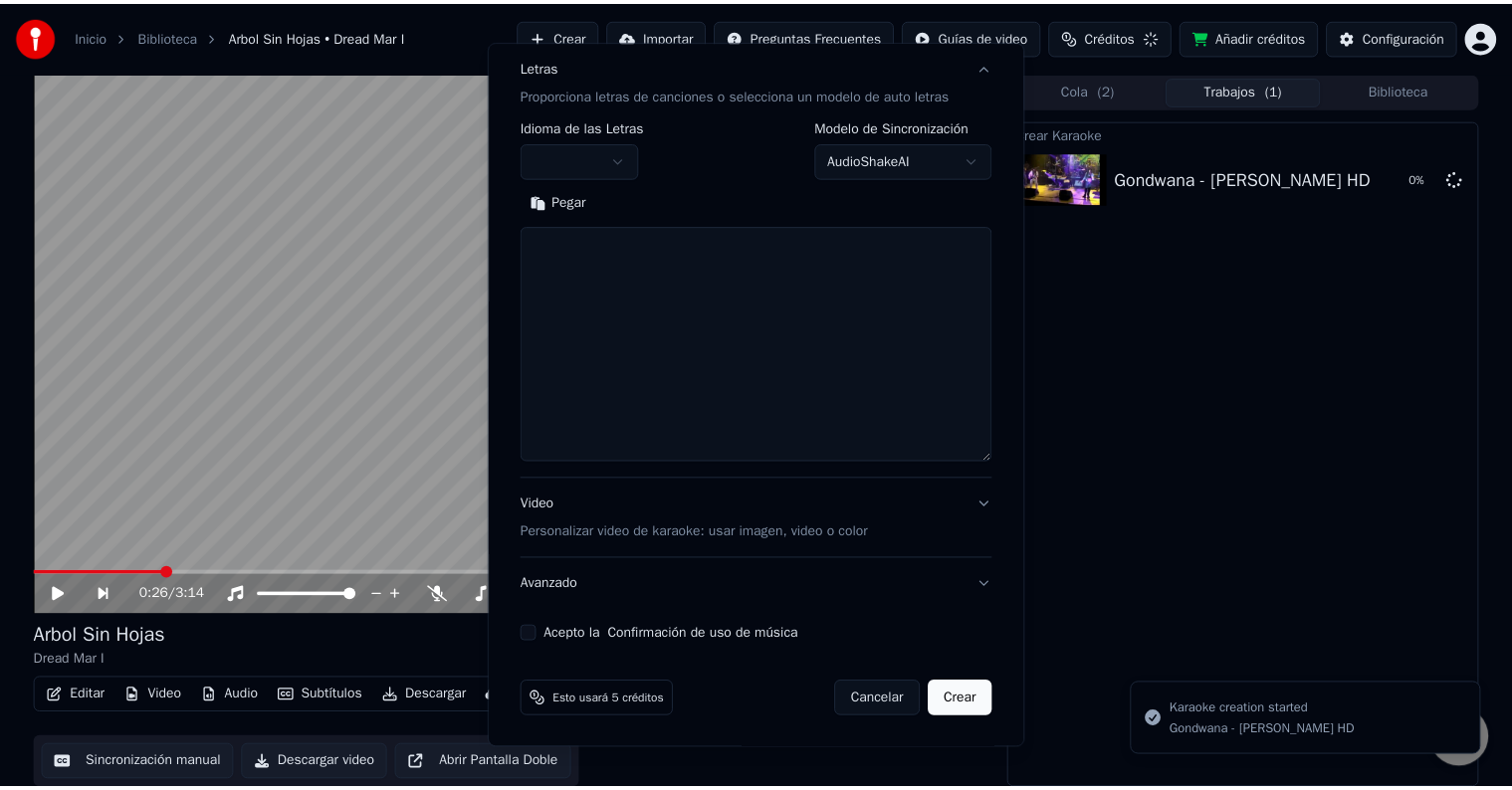 scroll, scrollTop: 0, scrollLeft: 0, axis: both 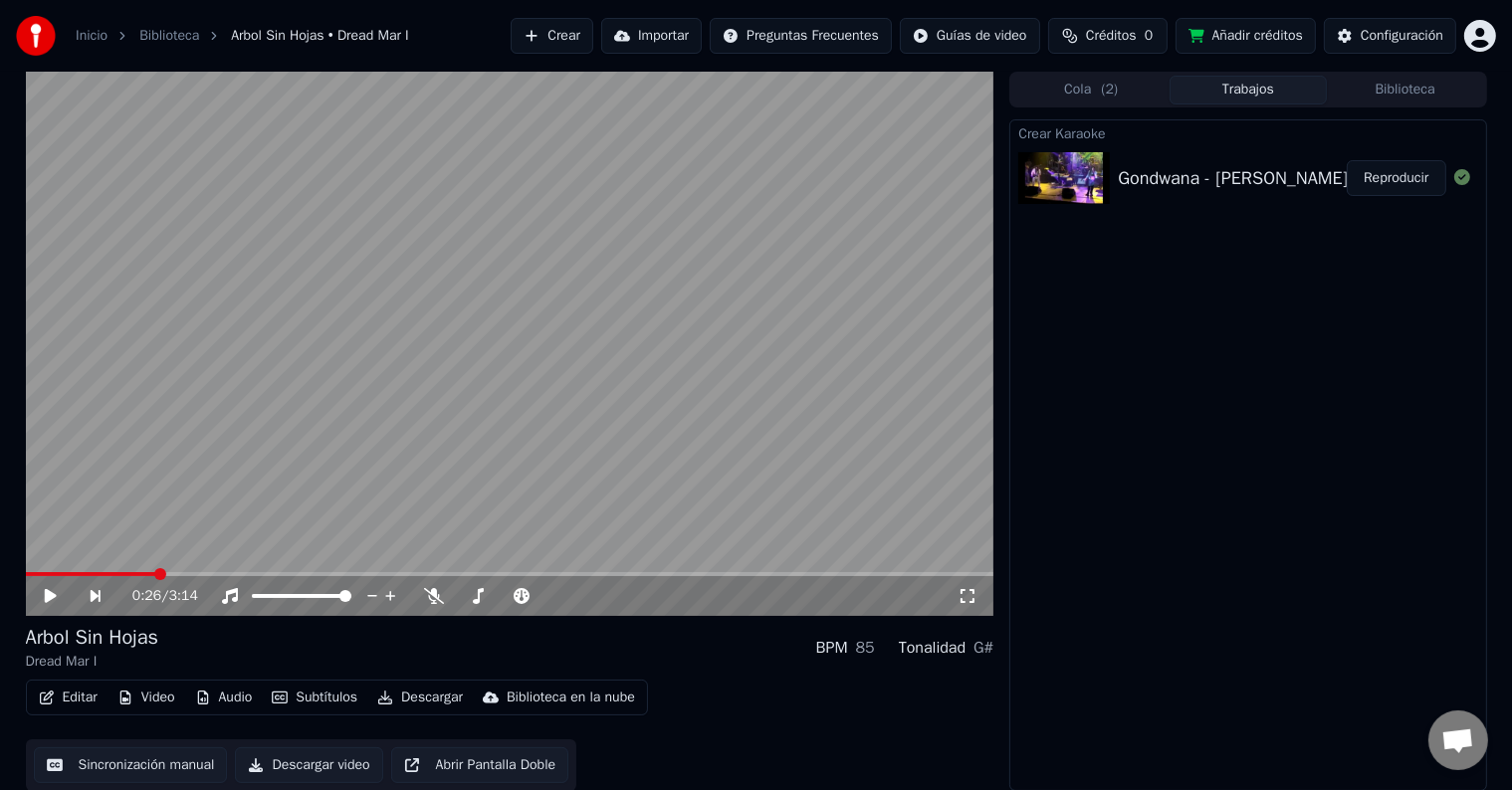 click on "Gondwana - [PERSON_NAME] HD" at bounding box center [1247, 178] 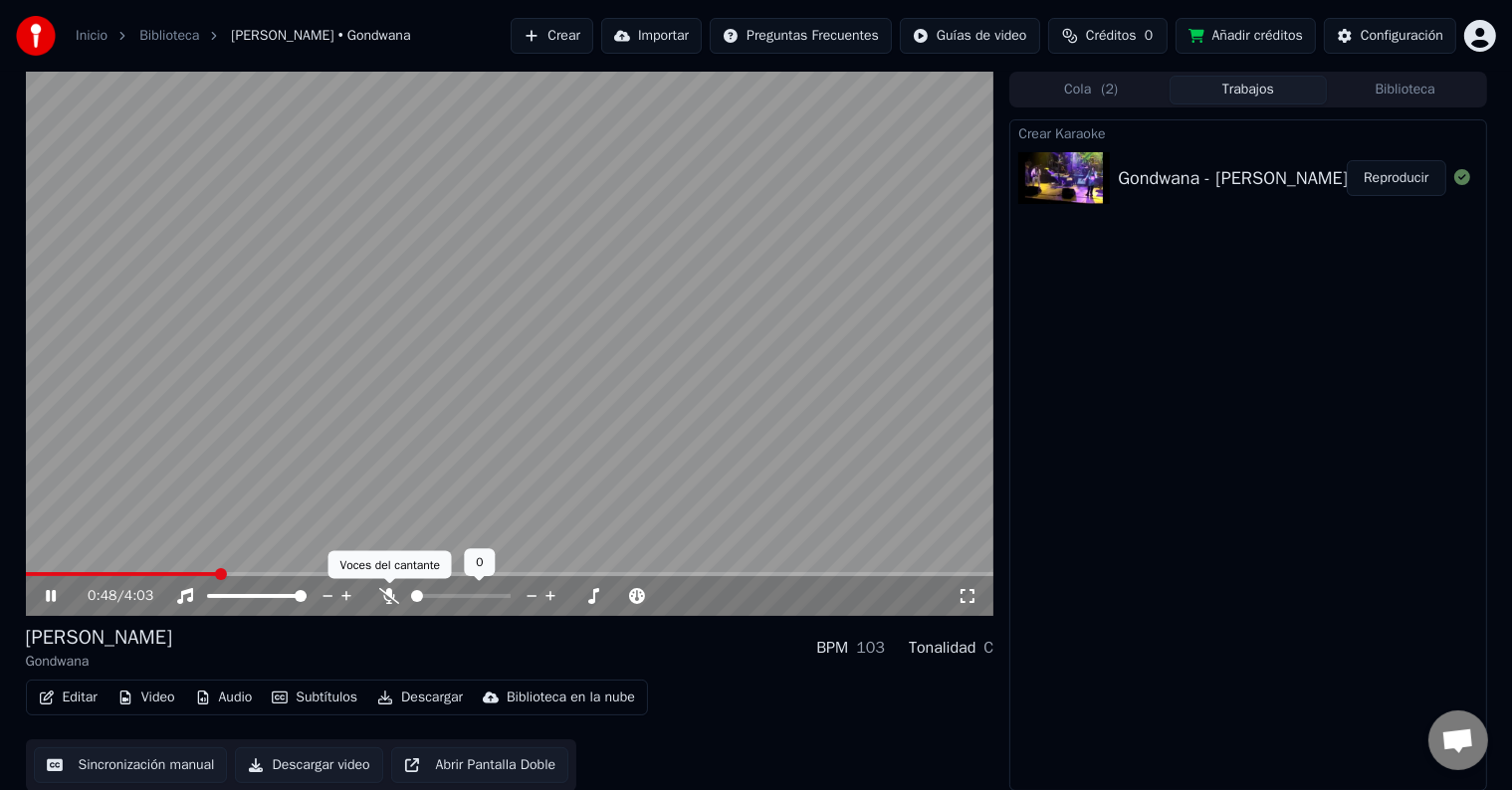 click 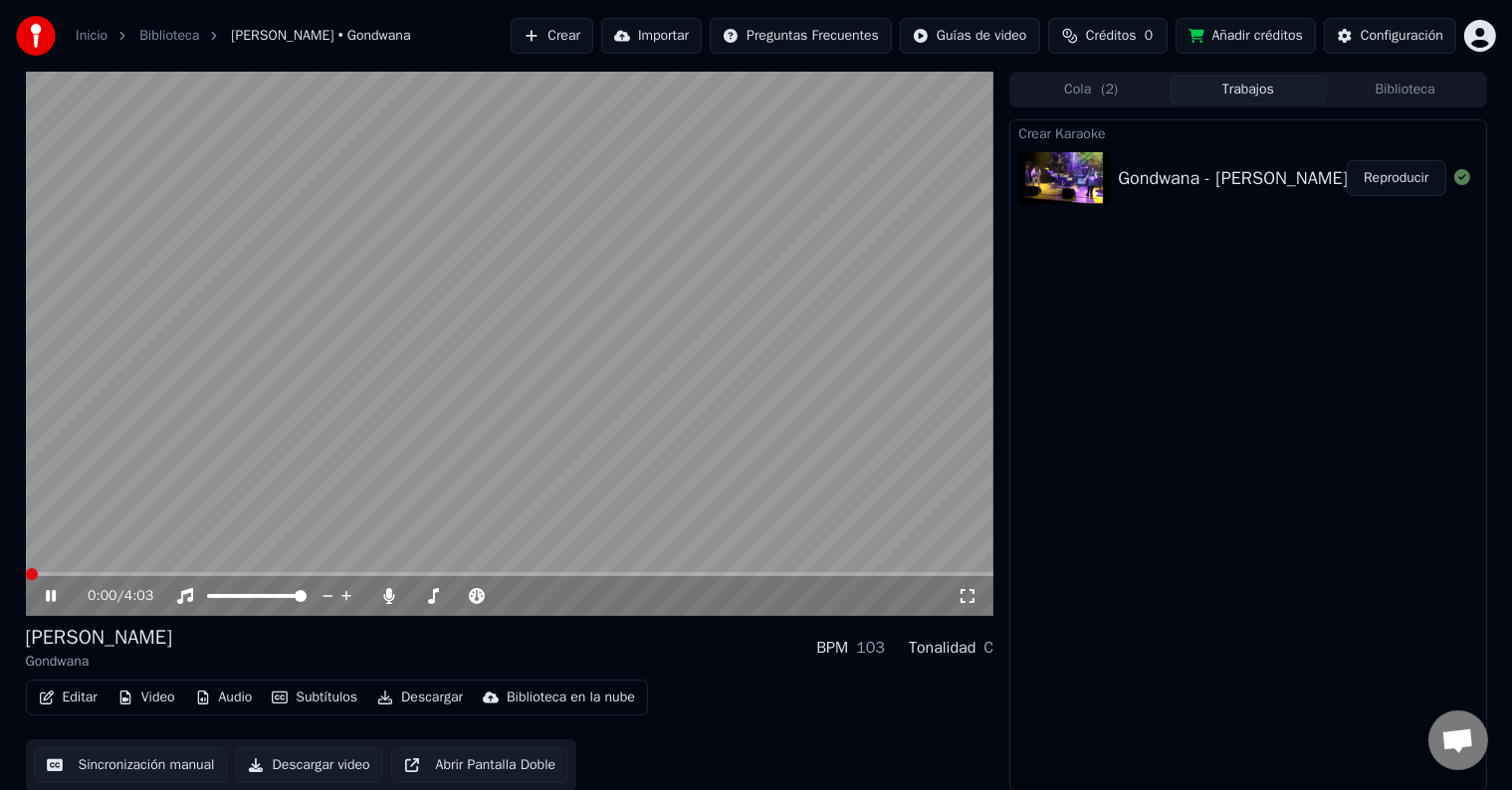 click at bounding box center (32, 574) 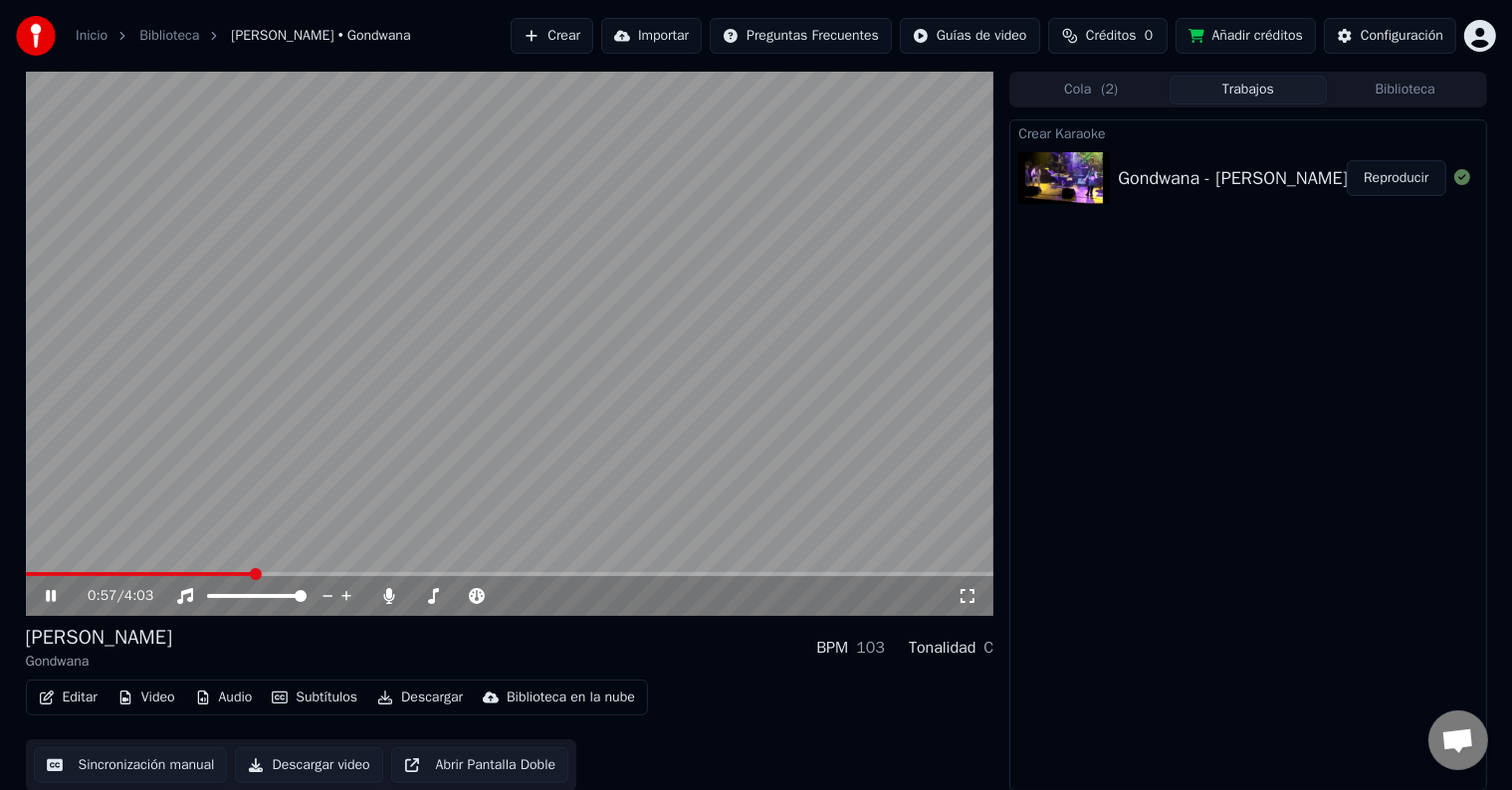 click at bounding box center (510, 343) 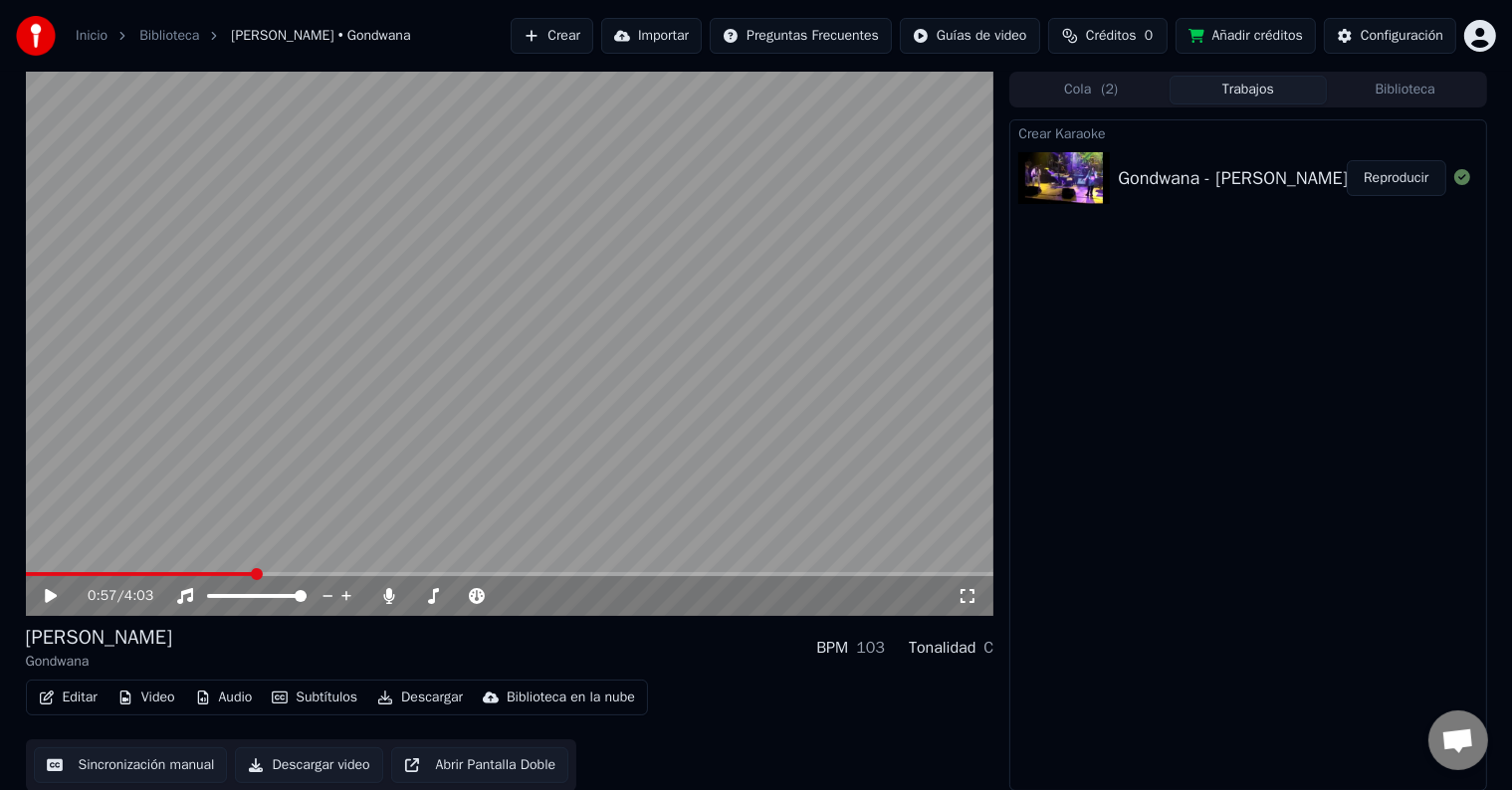scroll, scrollTop: 1, scrollLeft: 0, axis: vertical 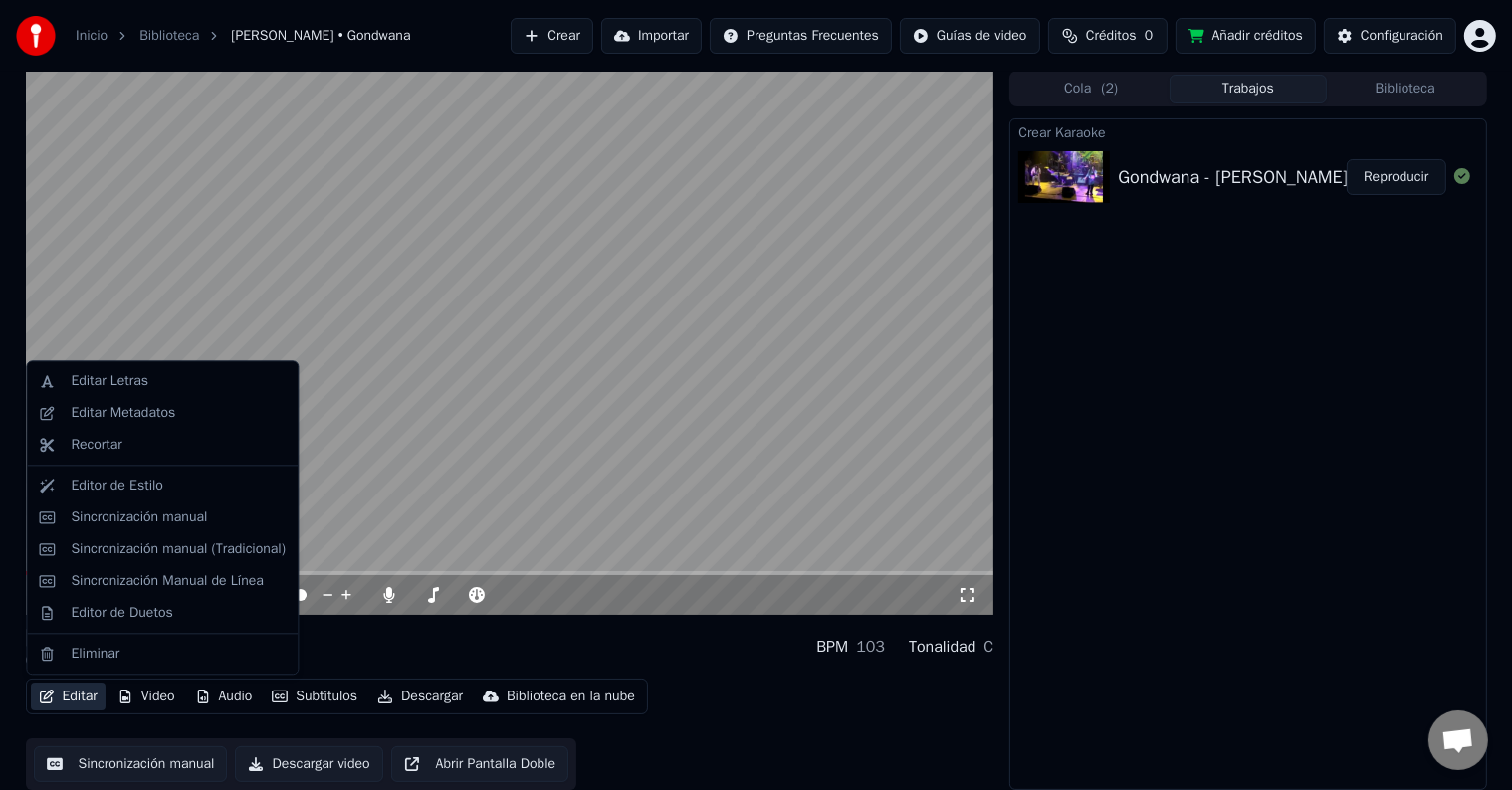 click on "Editar" at bounding box center [68, 696] 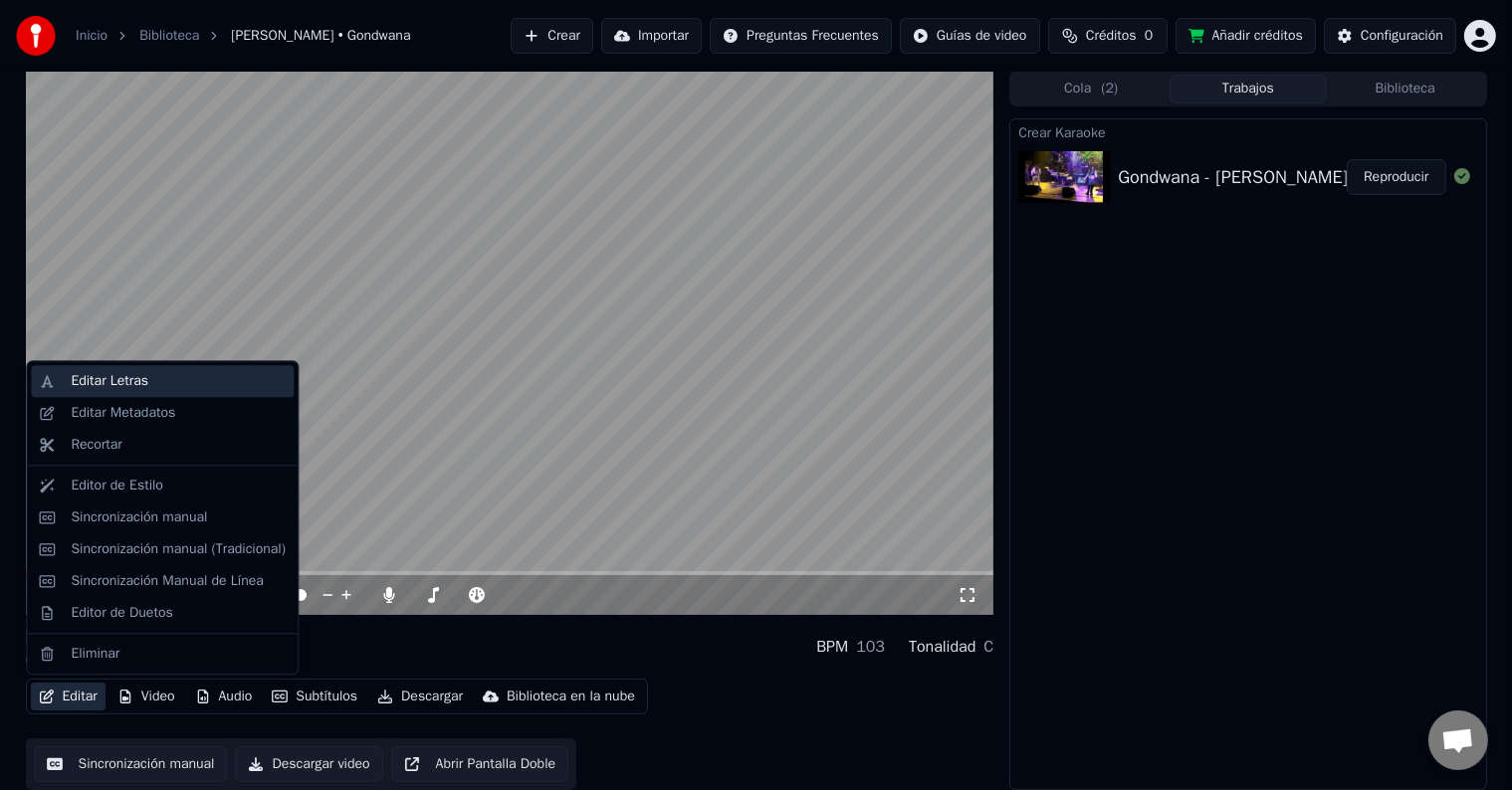click on "Editar Letras" at bounding box center (178, 381) 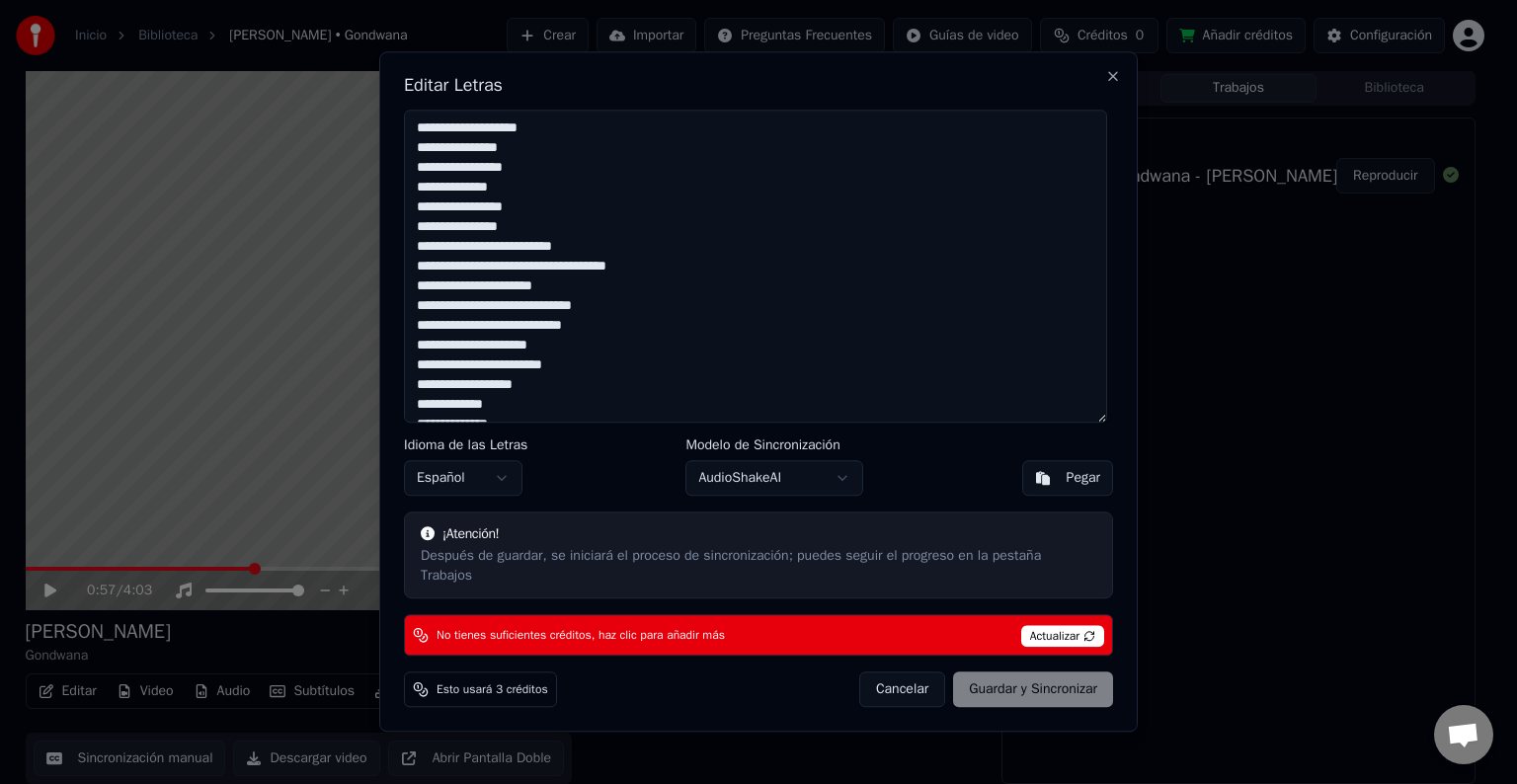 drag, startPoint x: 533, startPoint y: 160, endPoint x: 507, endPoint y: 172, distance: 28.635642 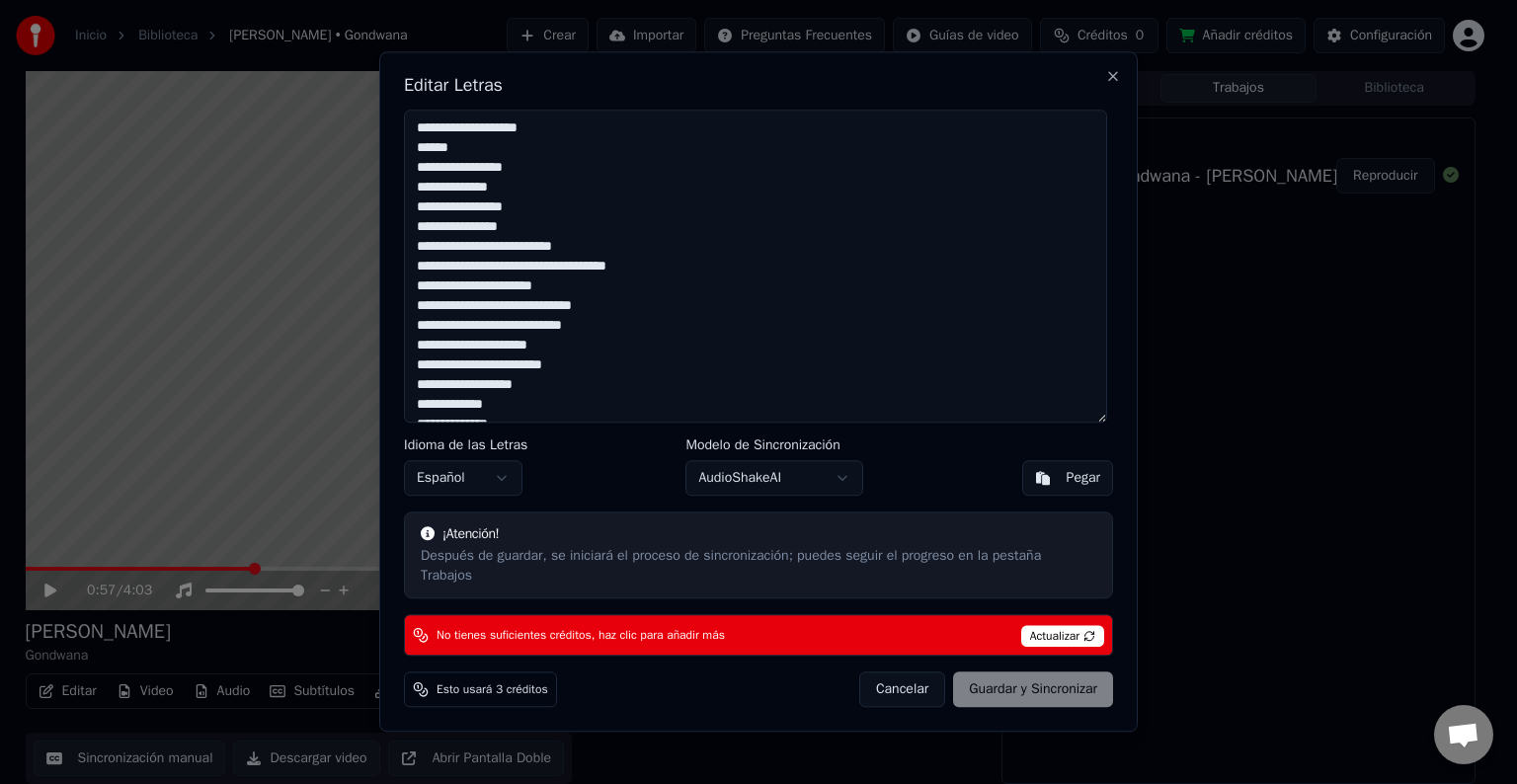 click on "Actualizar" at bounding box center [1063, 637] 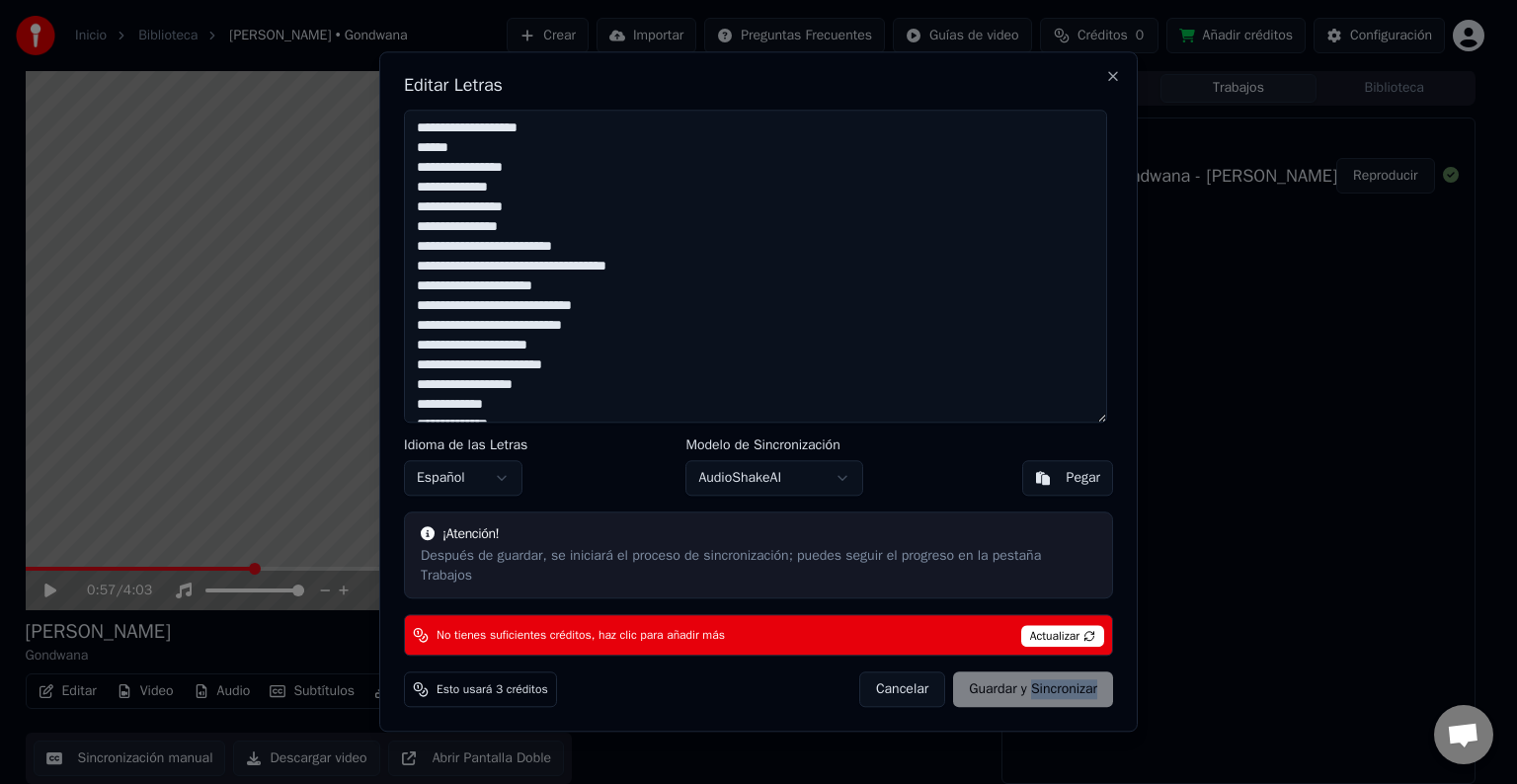 click on "Cancelar Guardar y Sincronizar" at bounding box center (986, 690) 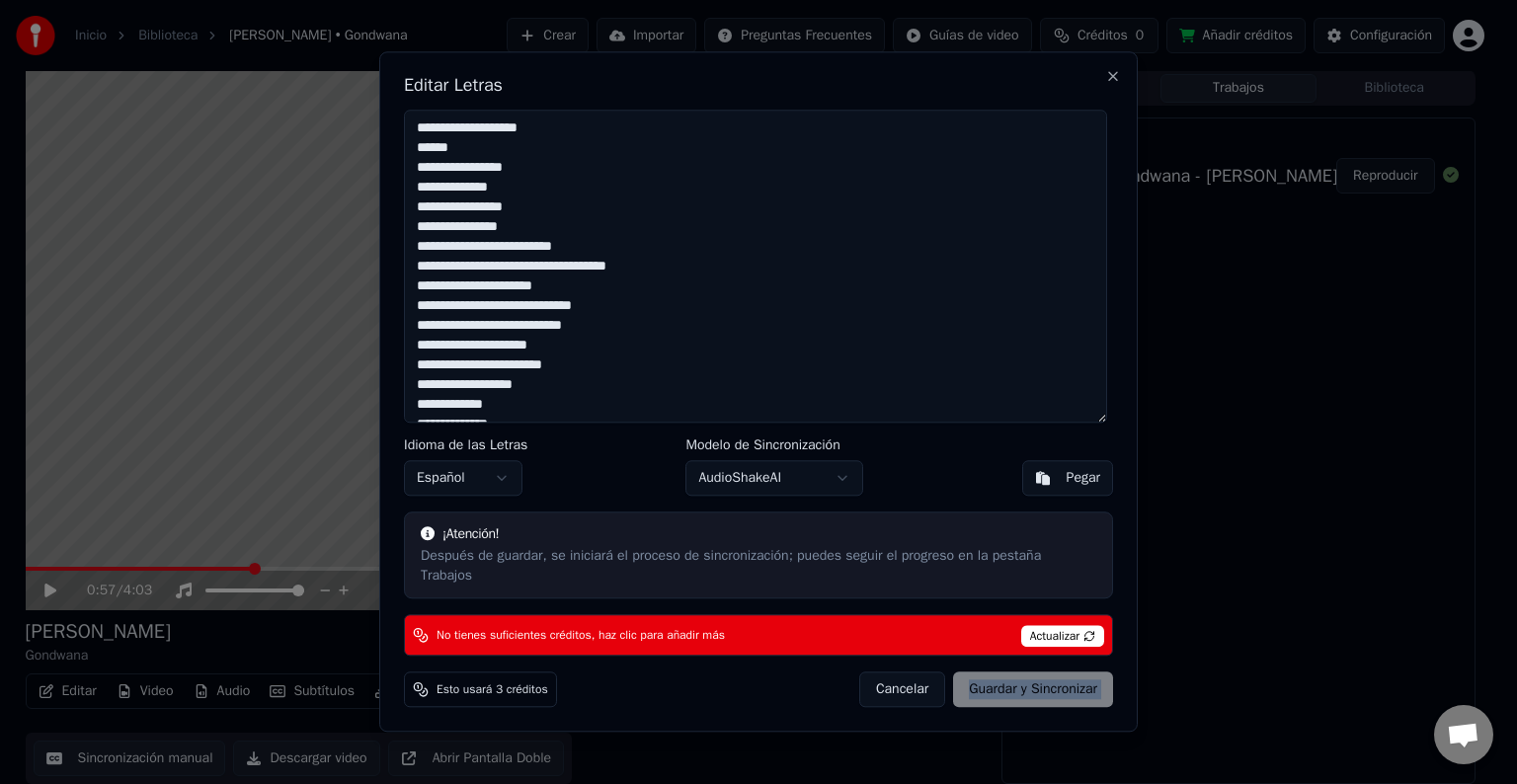 click on "Cancelar Guardar y Sincronizar" at bounding box center (986, 690) 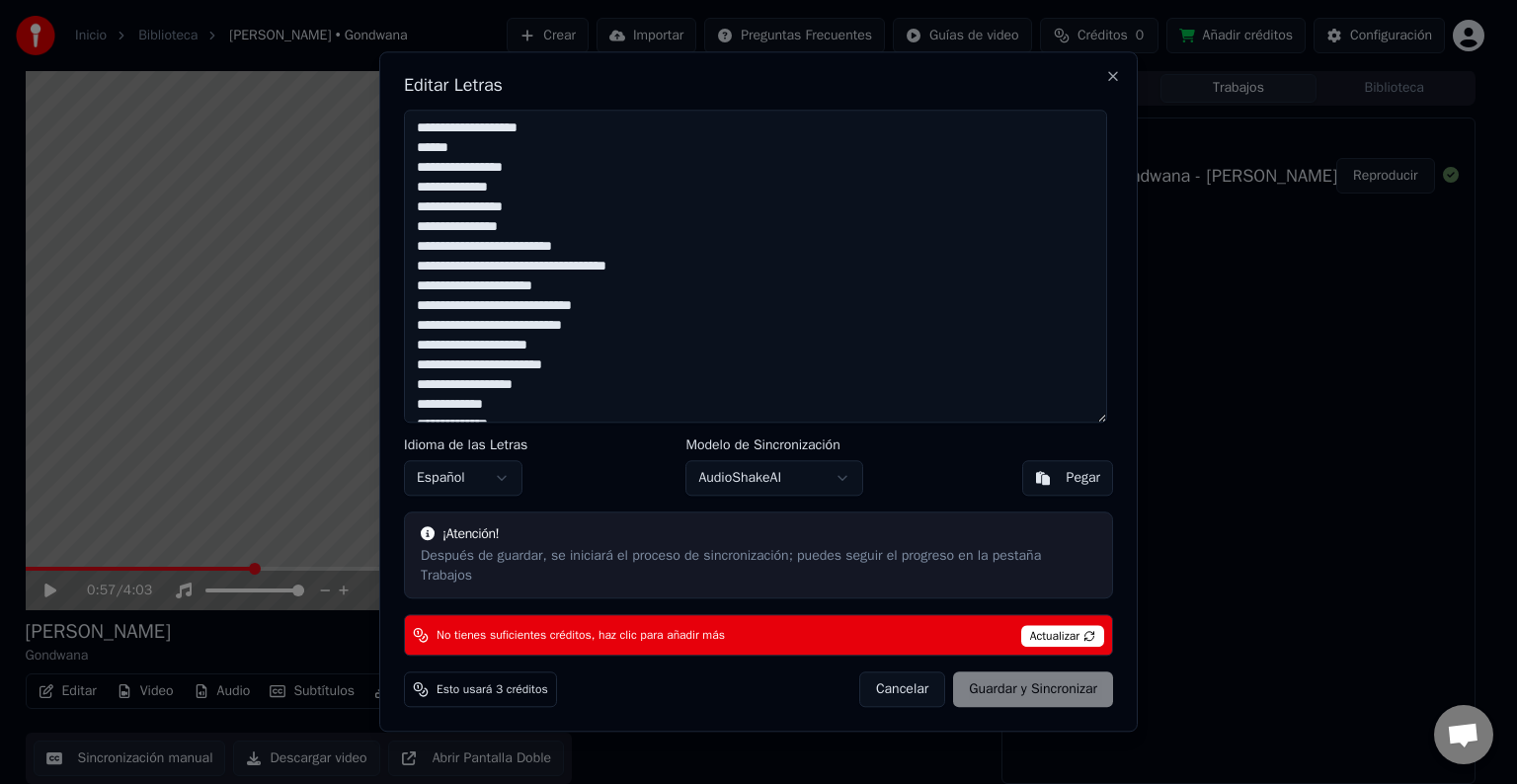 click on "Después de guardar, se iniciará el proceso de sincronización; puedes seguir el progreso en la pestaña Trabajos" at bounding box center (758, 567) 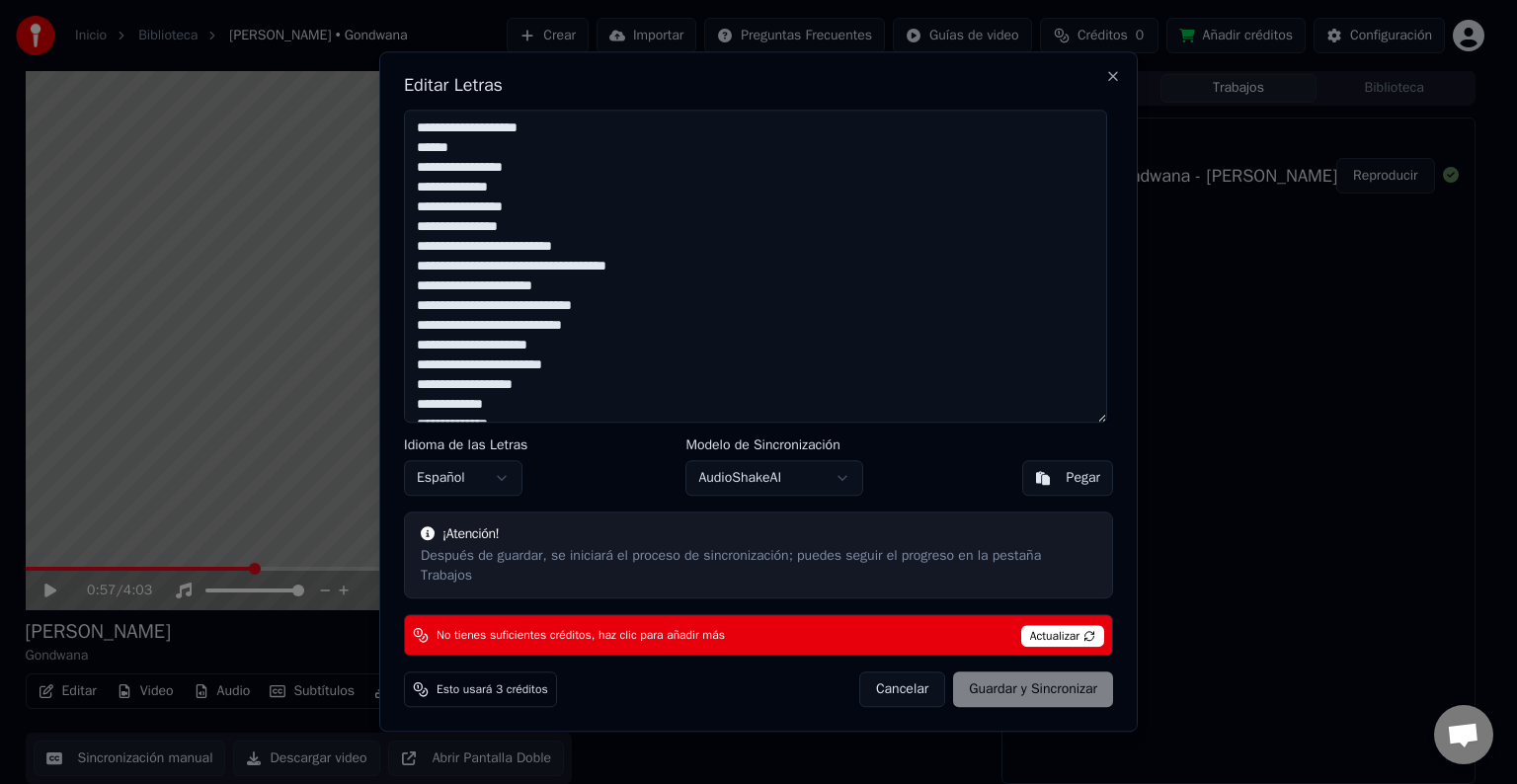 click on "Actualizar" at bounding box center [1063, 637] 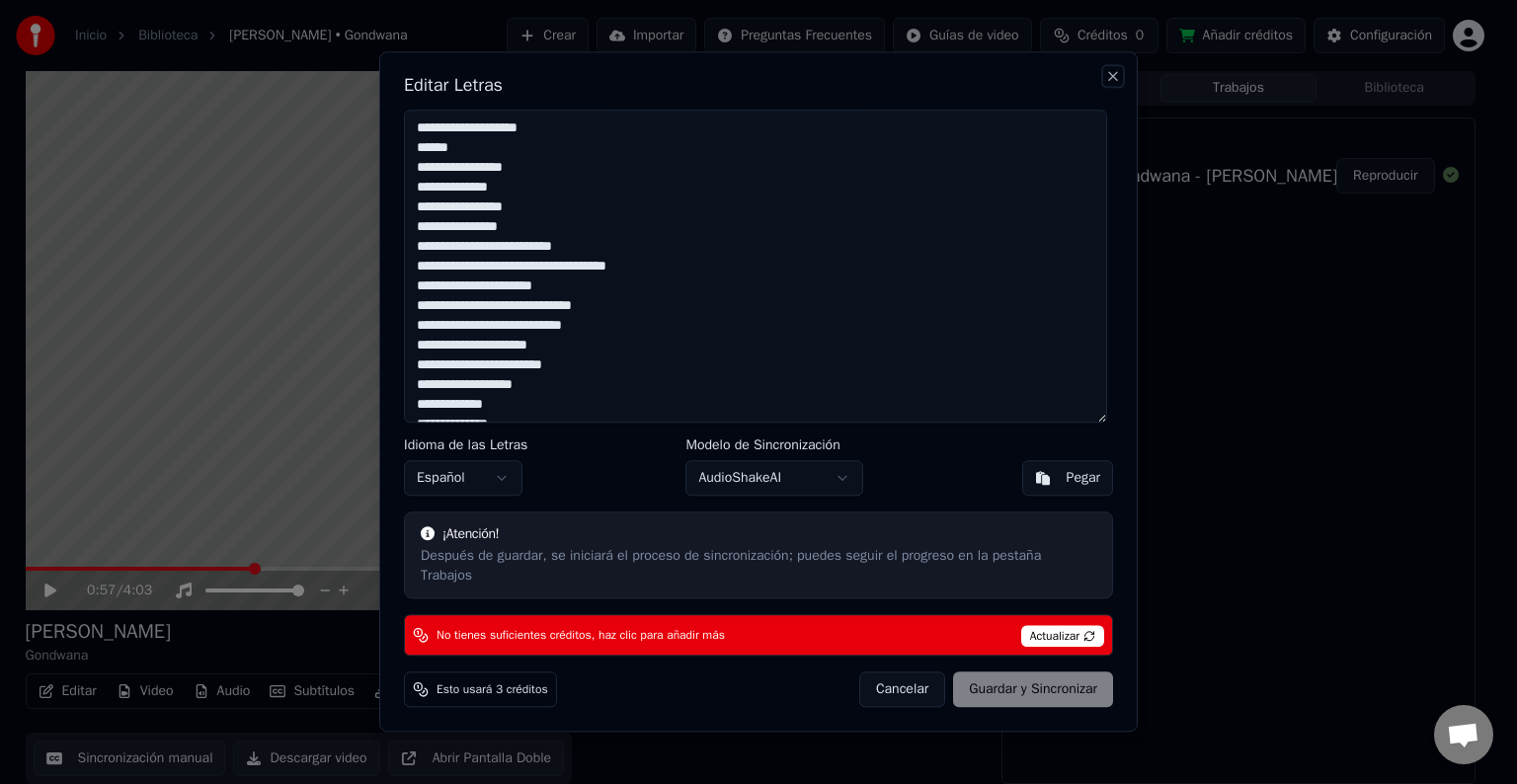 click on "Close" at bounding box center (1113, 76) 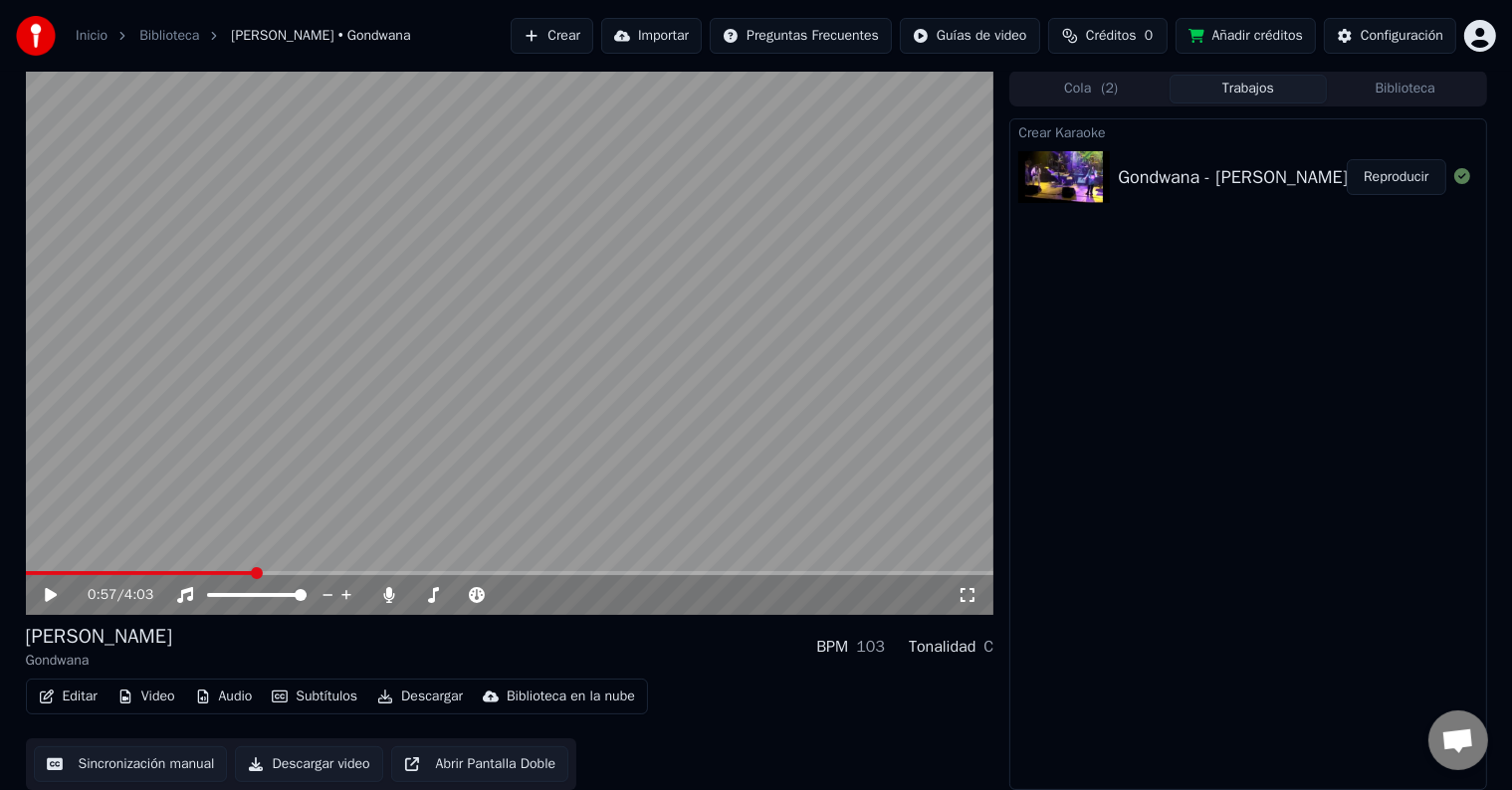 click on "Añadir créditos" at bounding box center [1245, 36] 